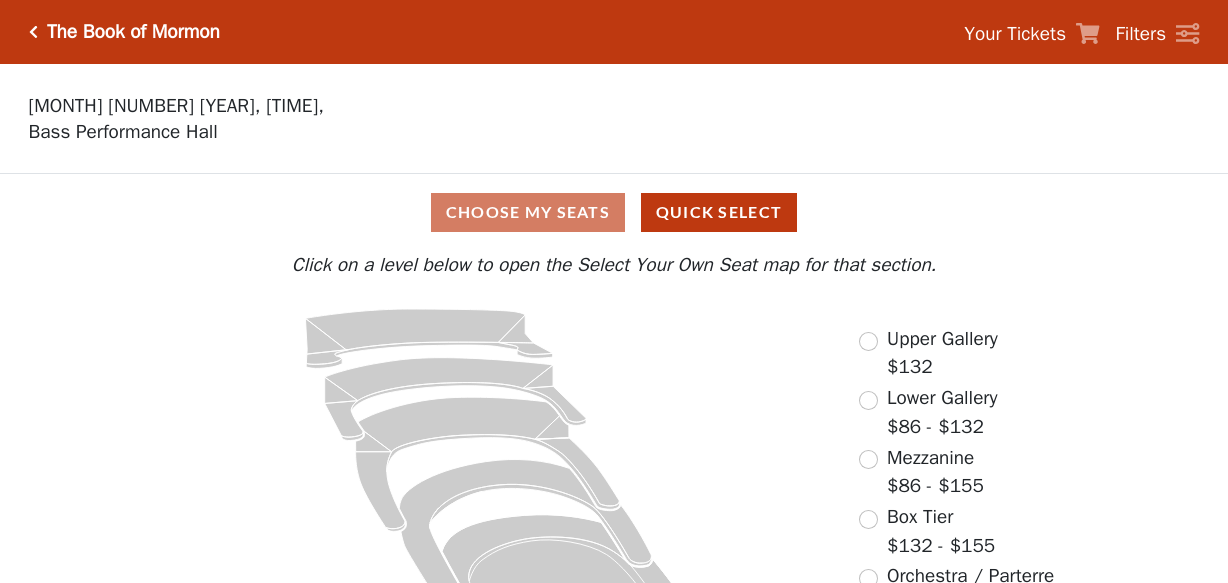 scroll, scrollTop: 0, scrollLeft: 0, axis: both 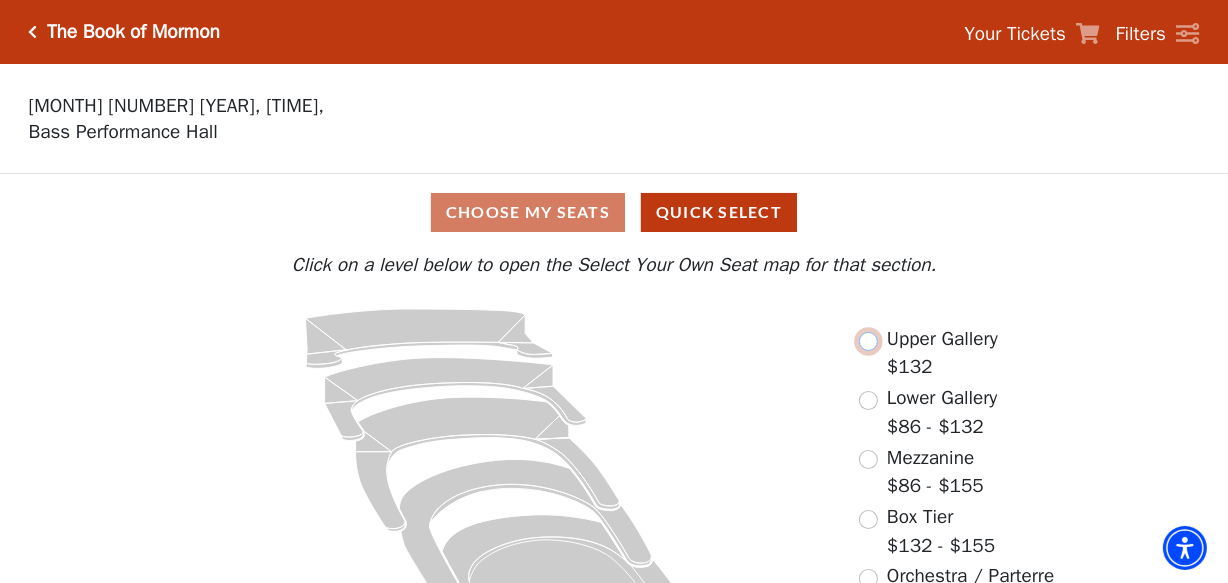 click at bounding box center [868, 341] 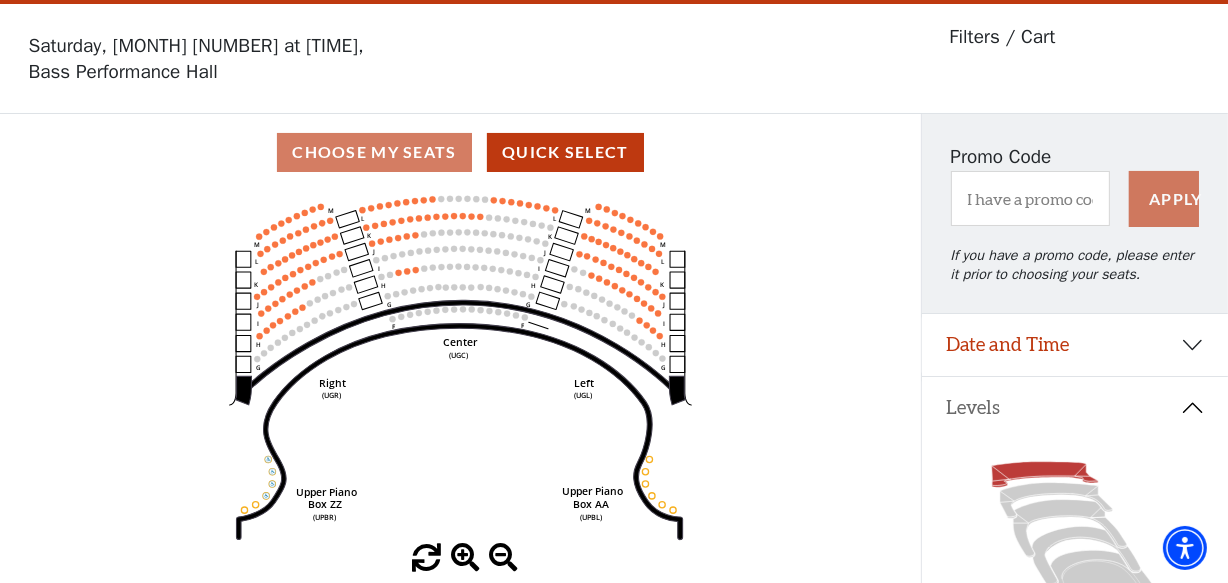 scroll, scrollTop: 92, scrollLeft: 0, axis: vertical 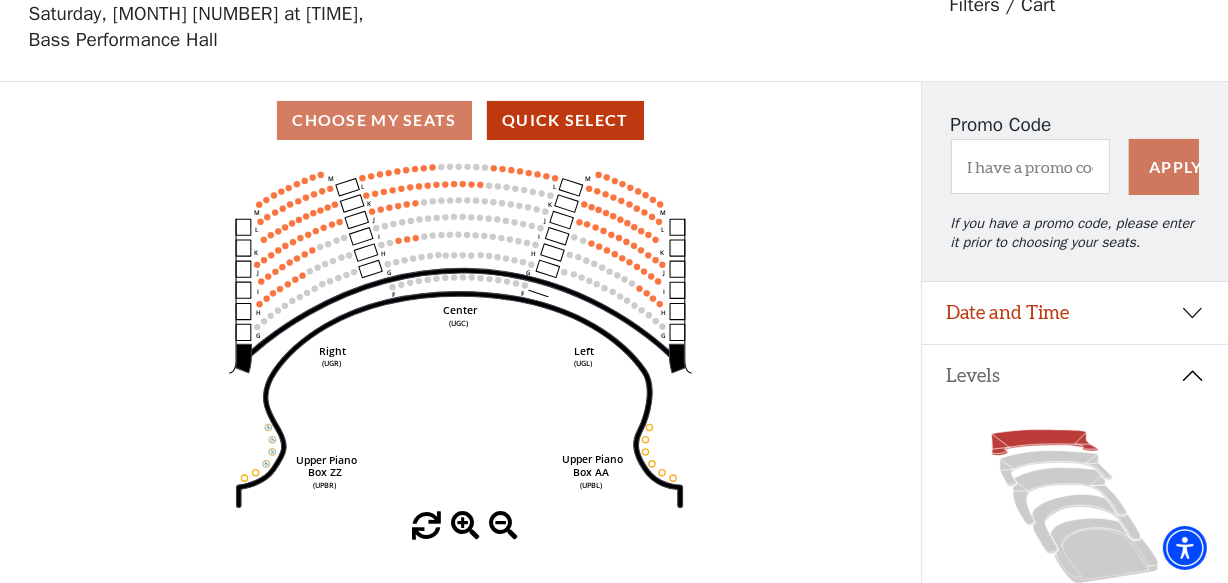 click on "Levels" at bounding box center [1075, 376] 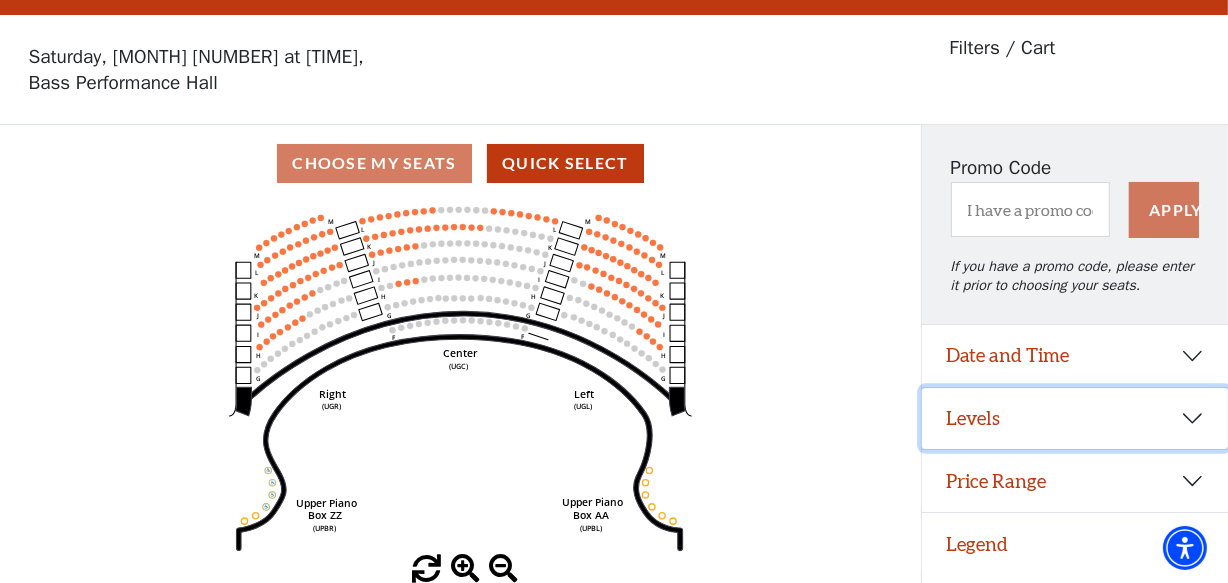 scroll, scrollTop: 47, scrollLeft: 0, axis: vertical 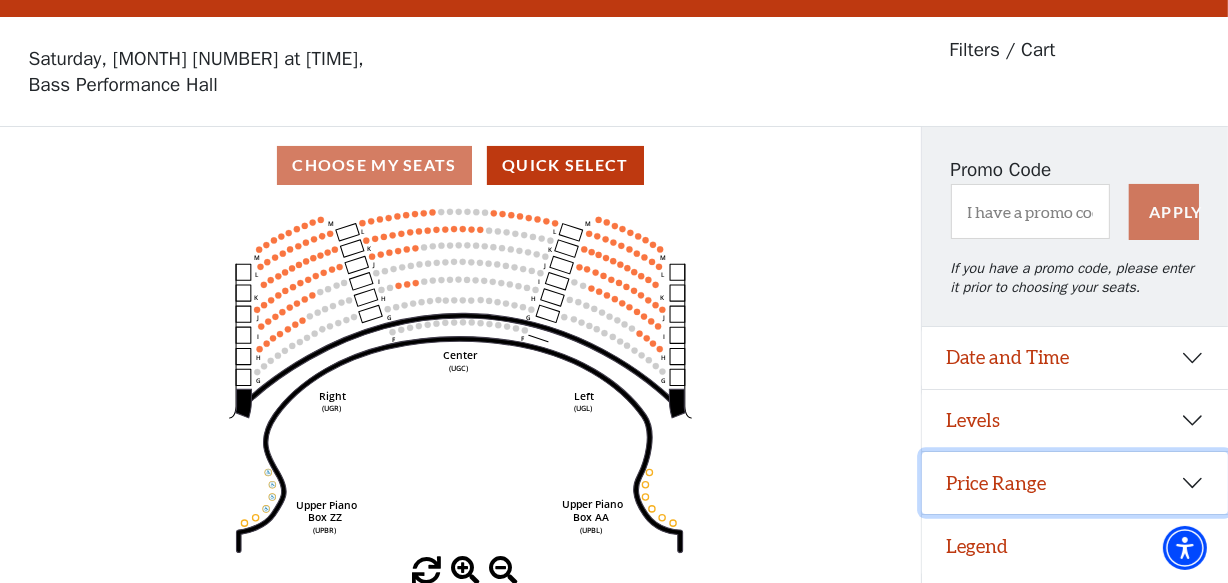 click on "Price Range" at bounding box center (1075, 483) 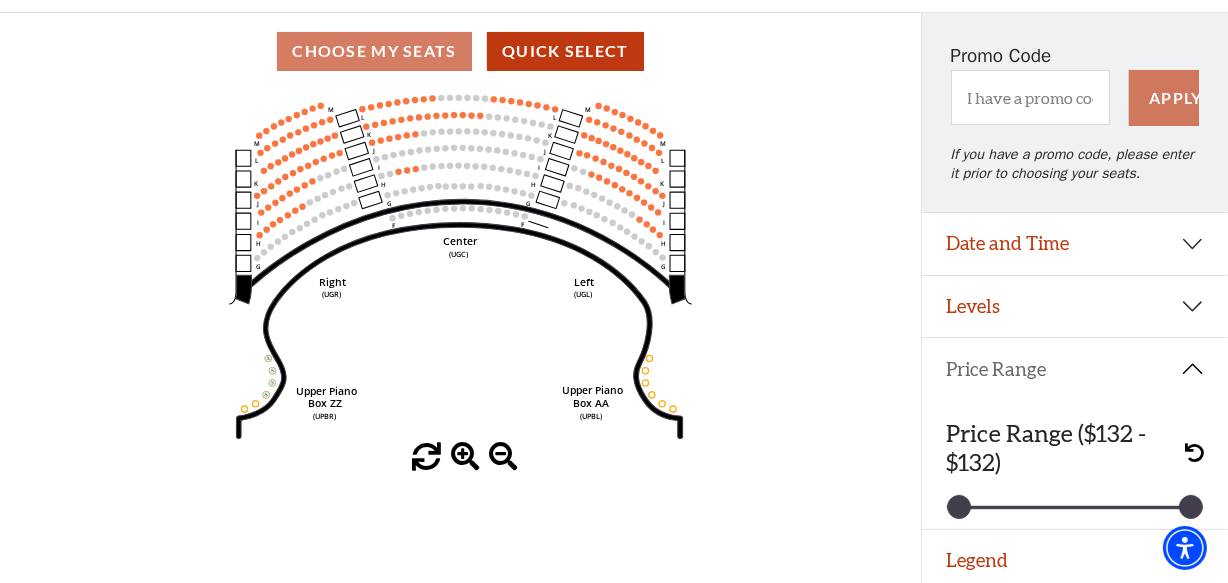 scroll, scrollTop: 168, scrollLeft: 0, axis: vertical 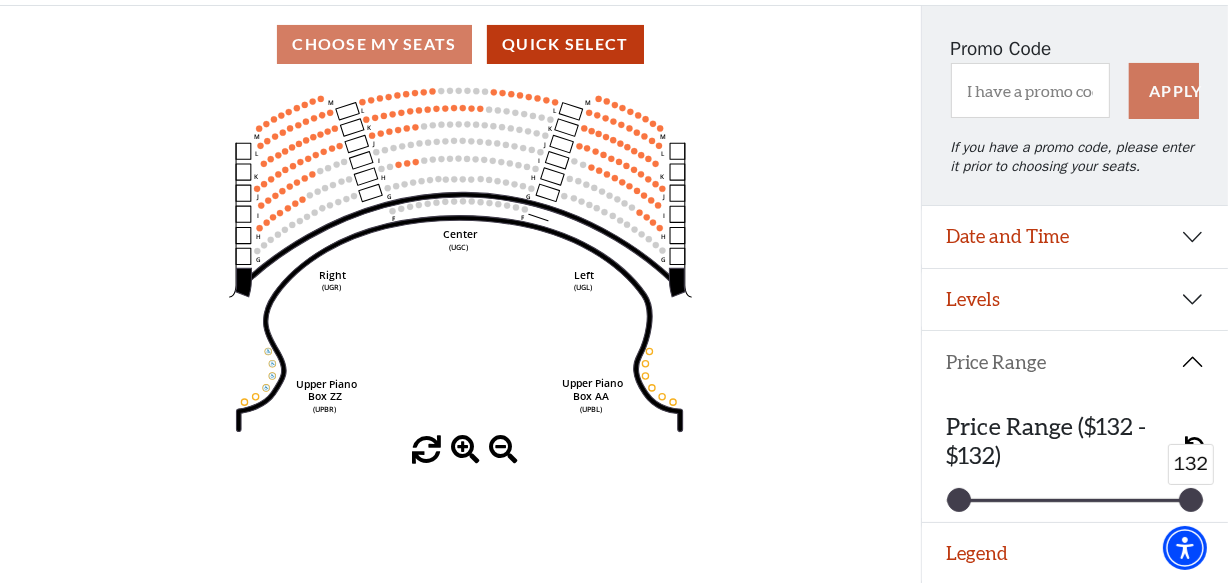 drag, startPoint x: 1118, startPoint y: 509, endPoint x: 1240, endPoint y: 499, distance: 122.40915 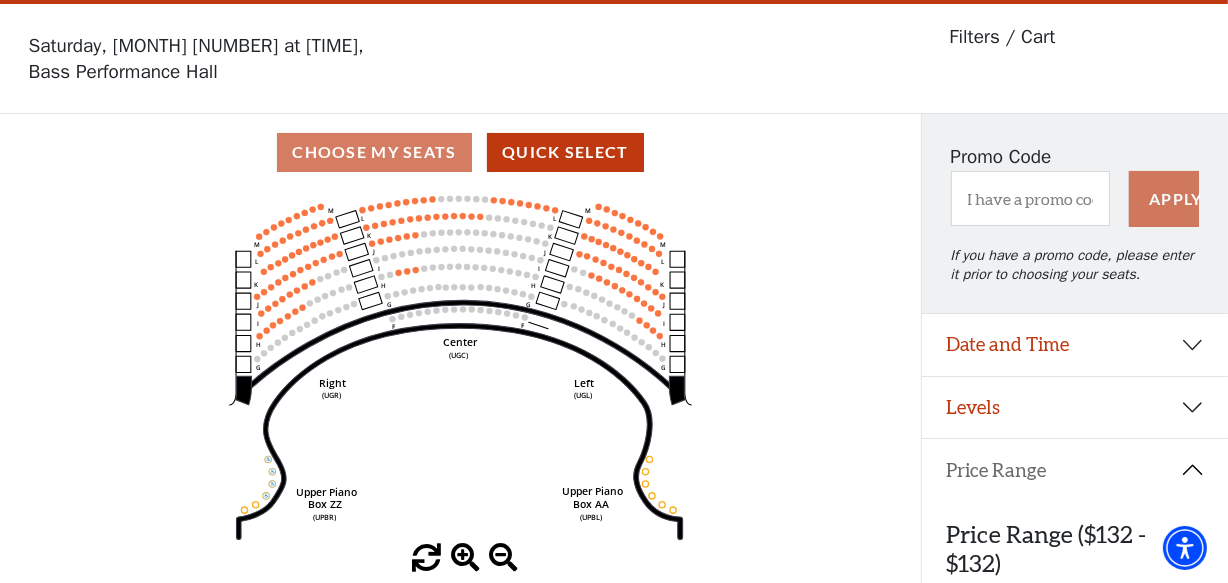scroll, scrollTop: 90, scrollLeft: 0, axis: vertical 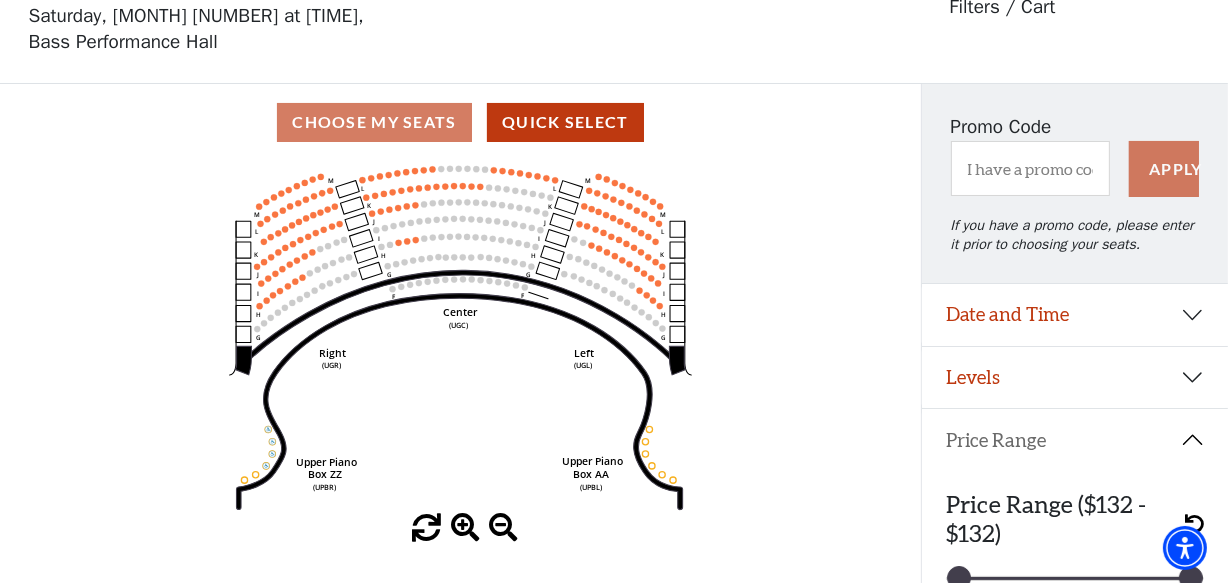click at bounding box center [465, 528] 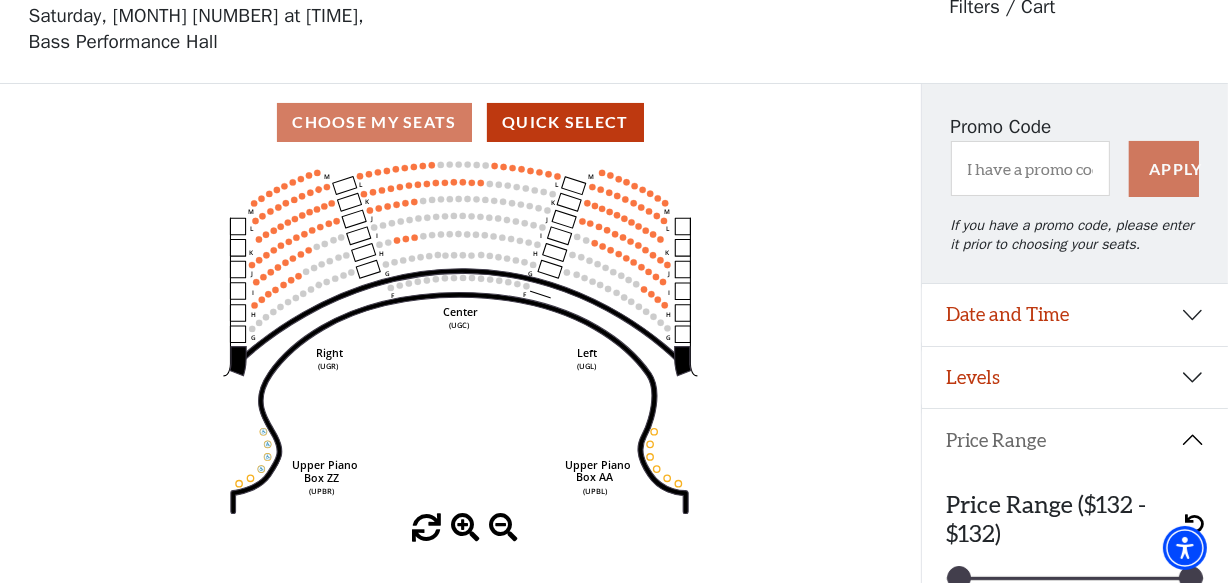click at bounding box center [465, 528] 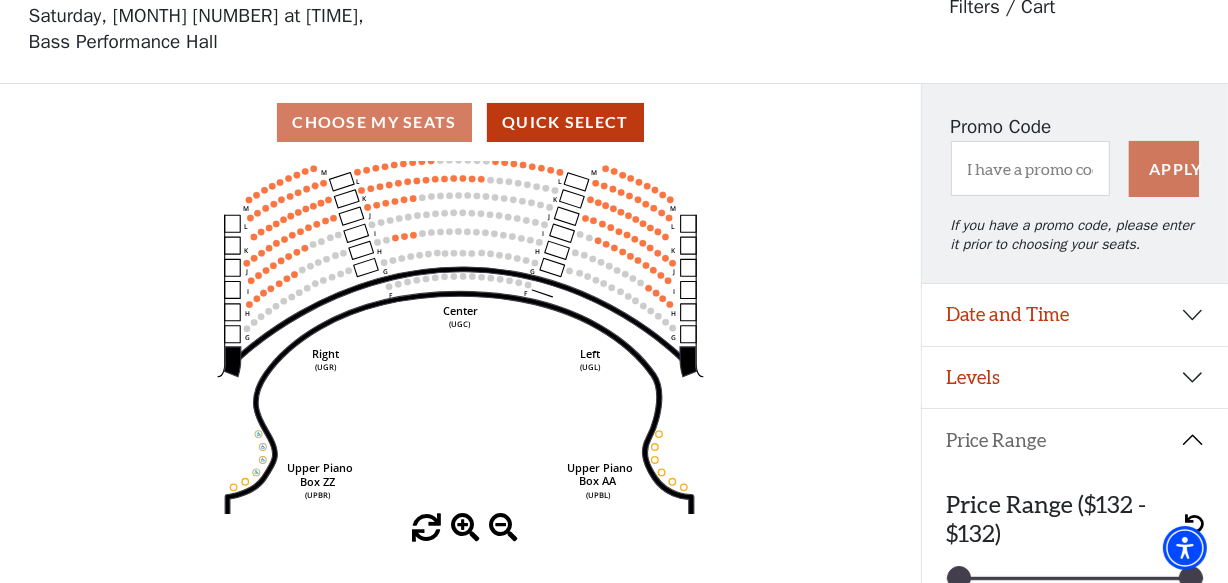 click at bounding box center (465, 528) 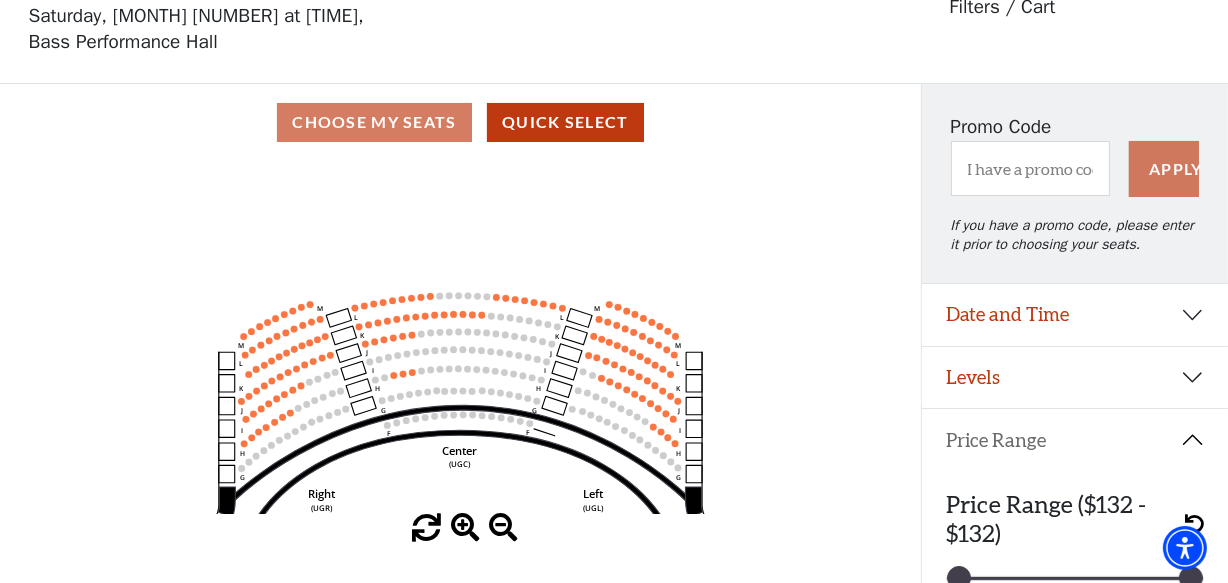 drag, startPoint x: 499, startPoint y: 383, endPoint x: 499, endPoint y: 514, distance: 131 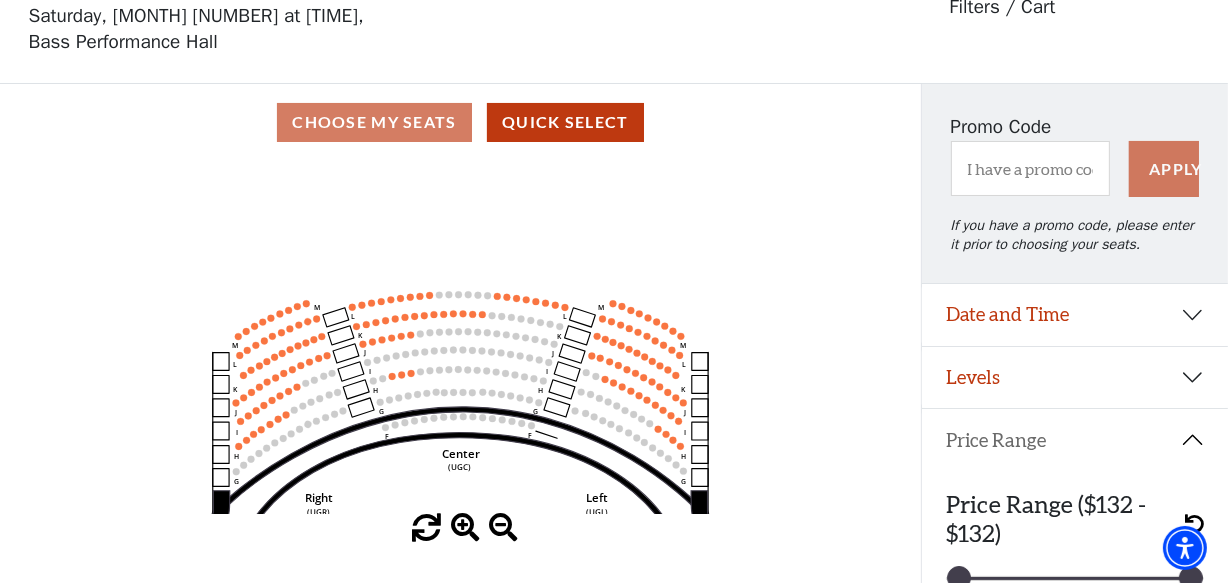 click at bounding box center (465, 528) 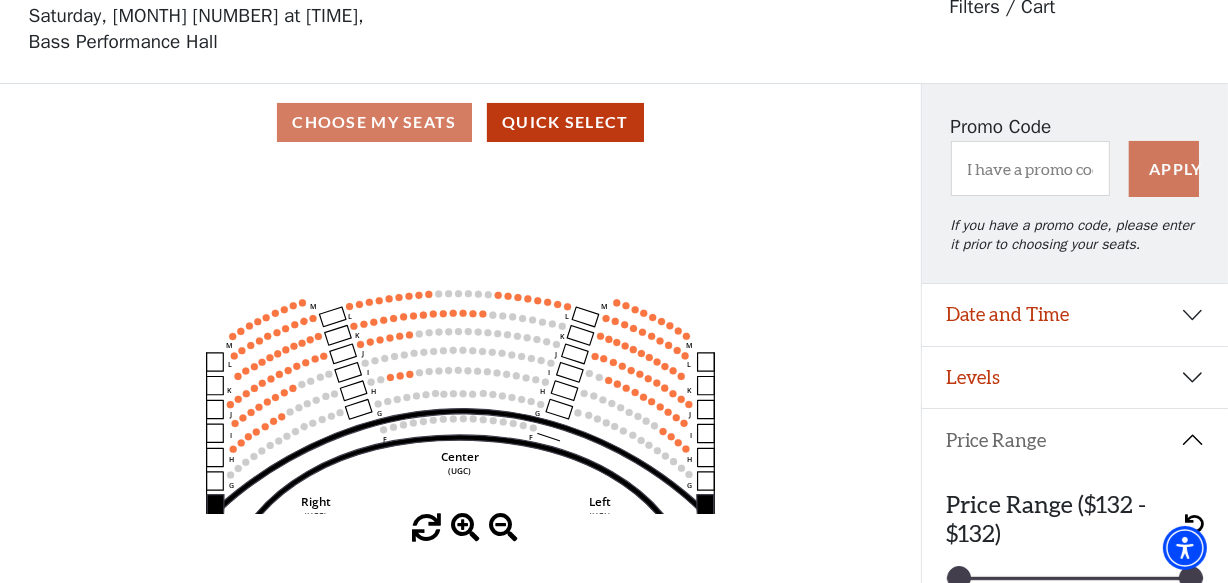 click at bounding box center [465, 528] 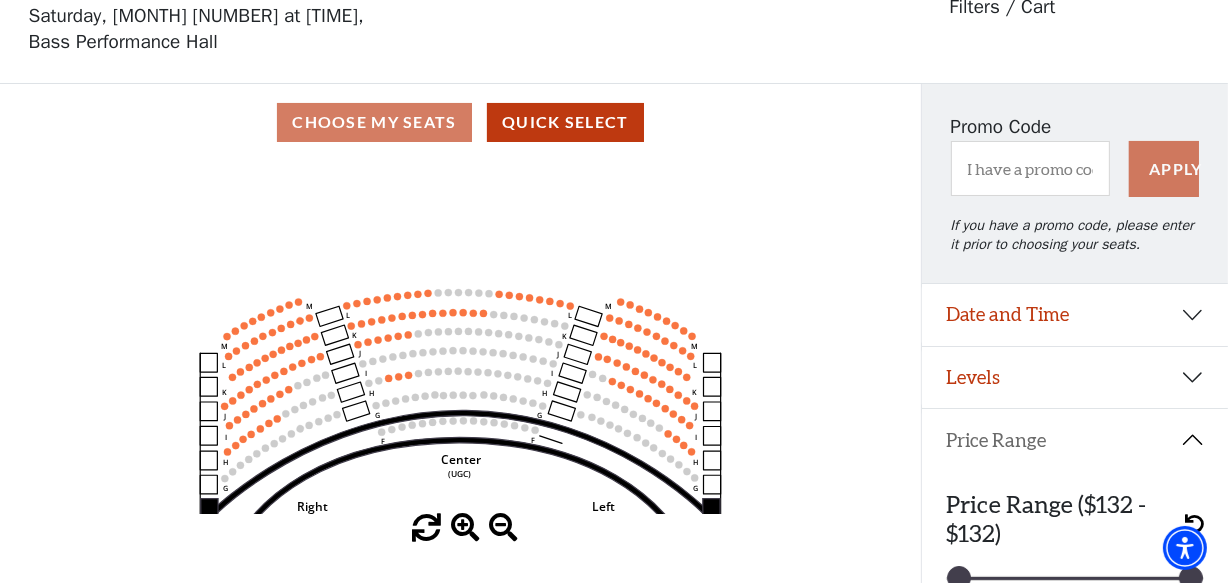 click at bounding box center (465, 528) 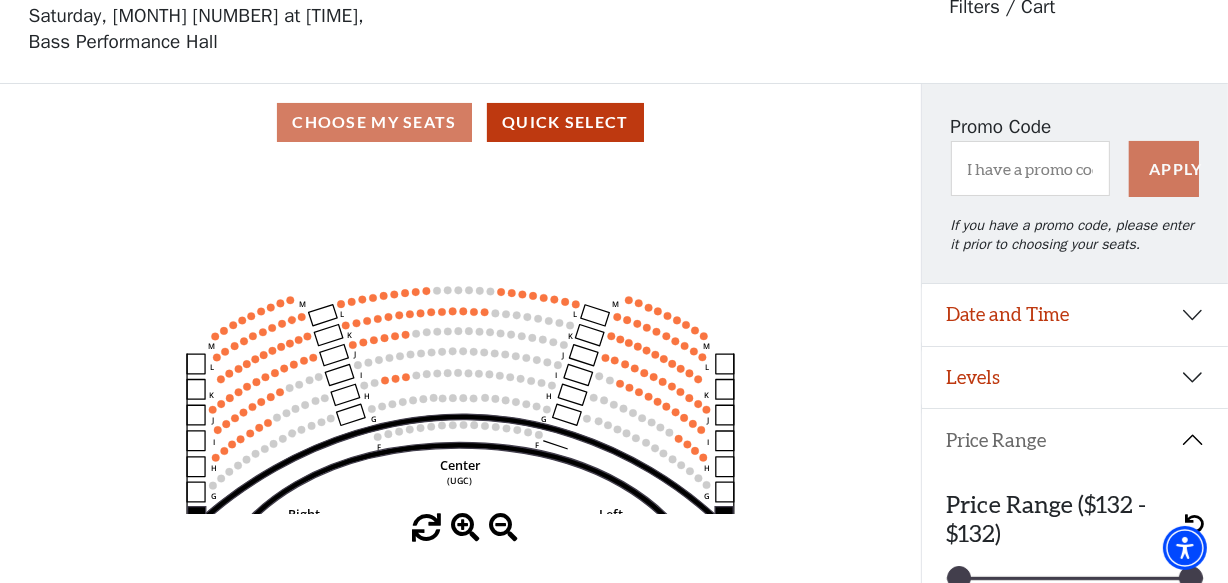 click at bounding box center (465, 528) 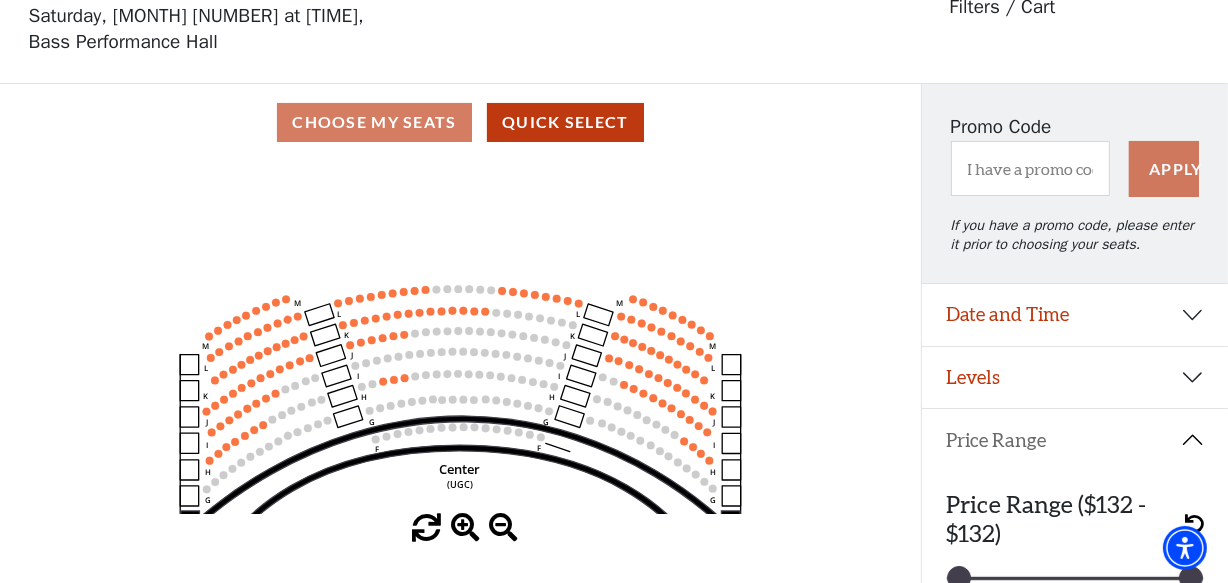 click at bounding box center [465, 528] 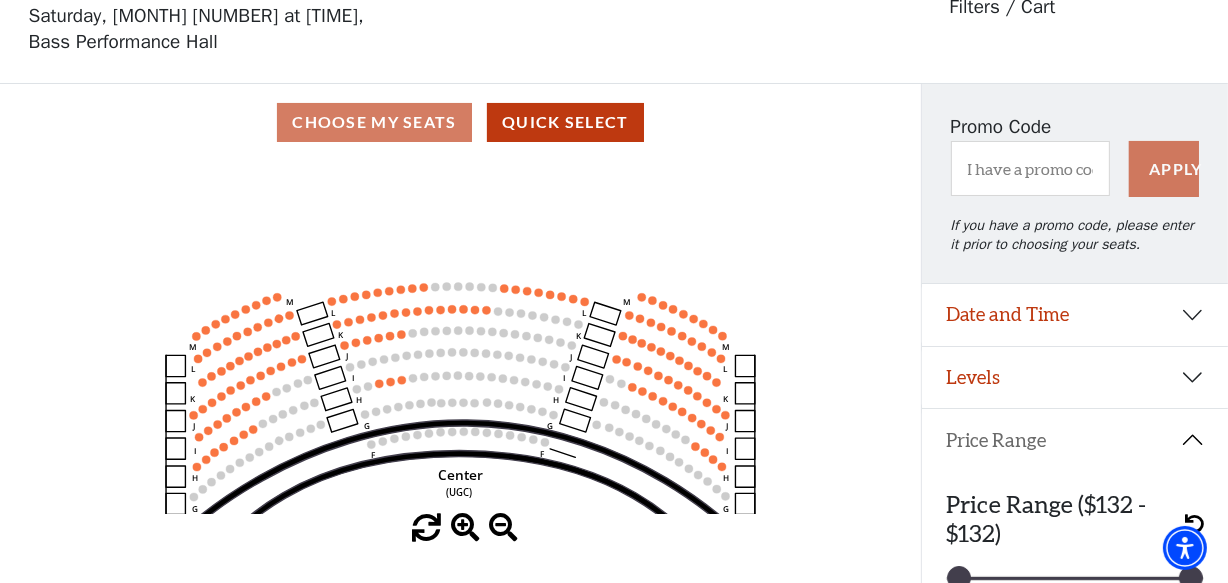 click at bounding box center (465, 528) 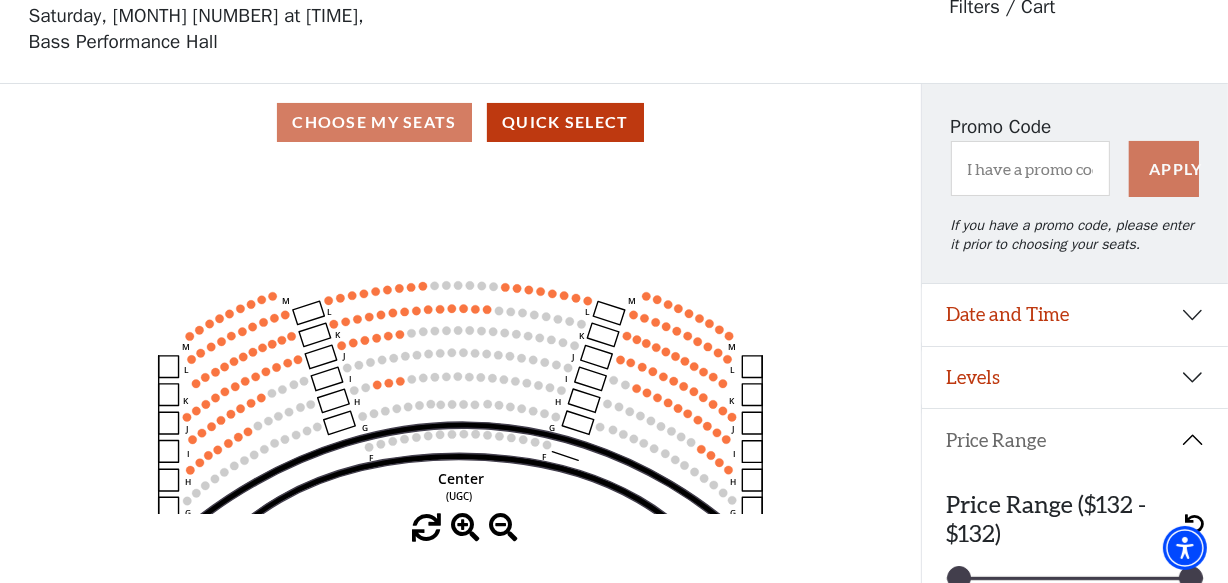 click at bounding box center [465, 528] 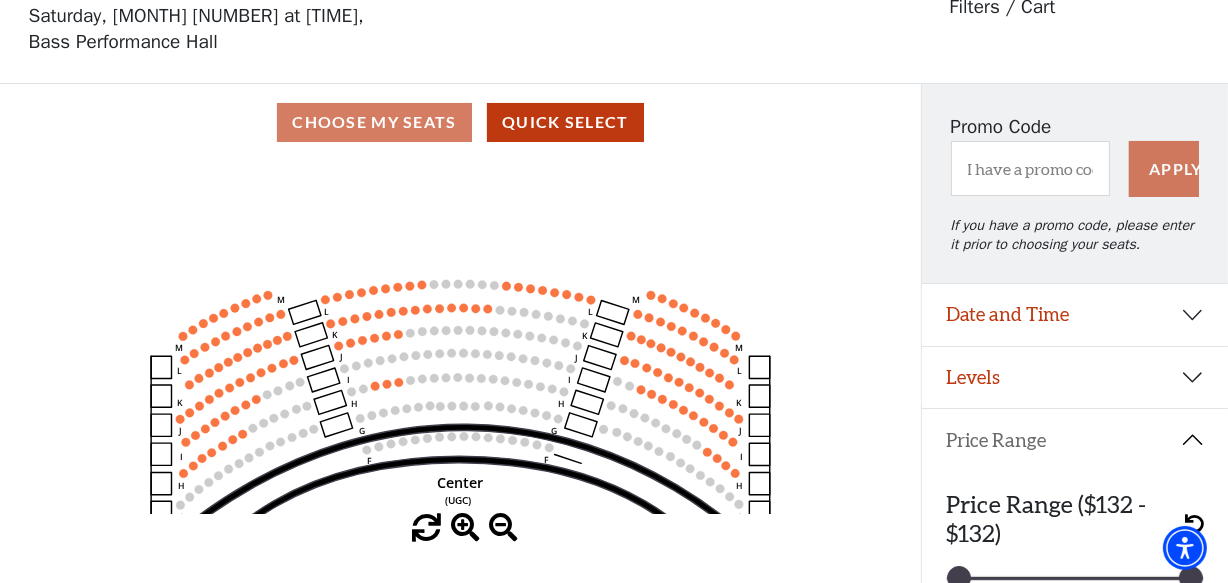 click at bounding box center (465, 528) 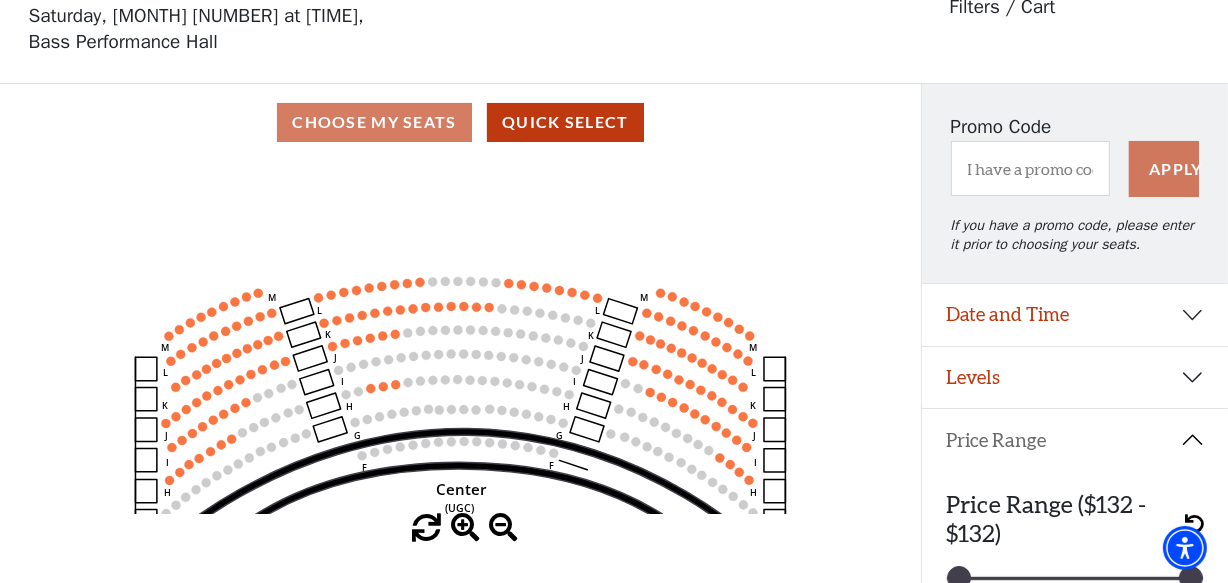 click at bounding box center (465, 528) 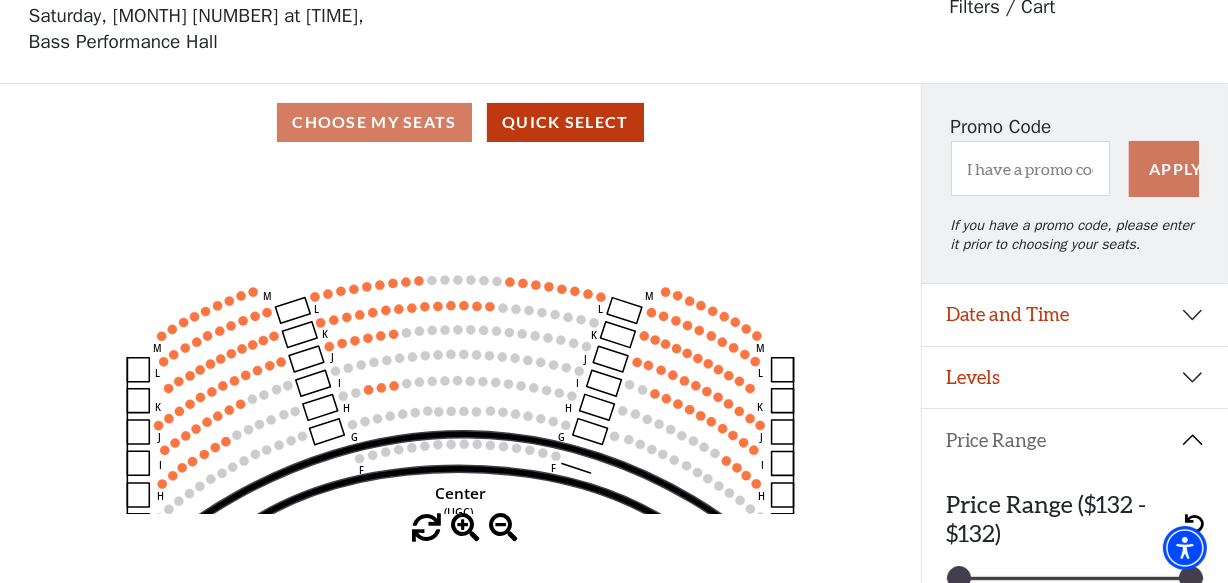 click at bounding box center (465, 528) 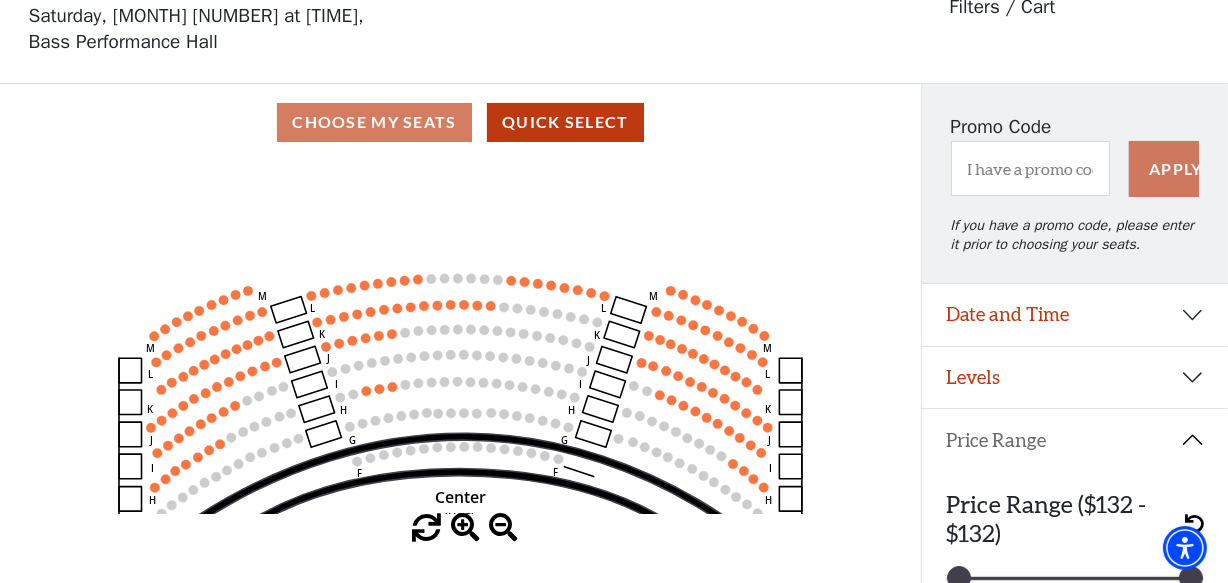 click at bounding box center (465, 528) 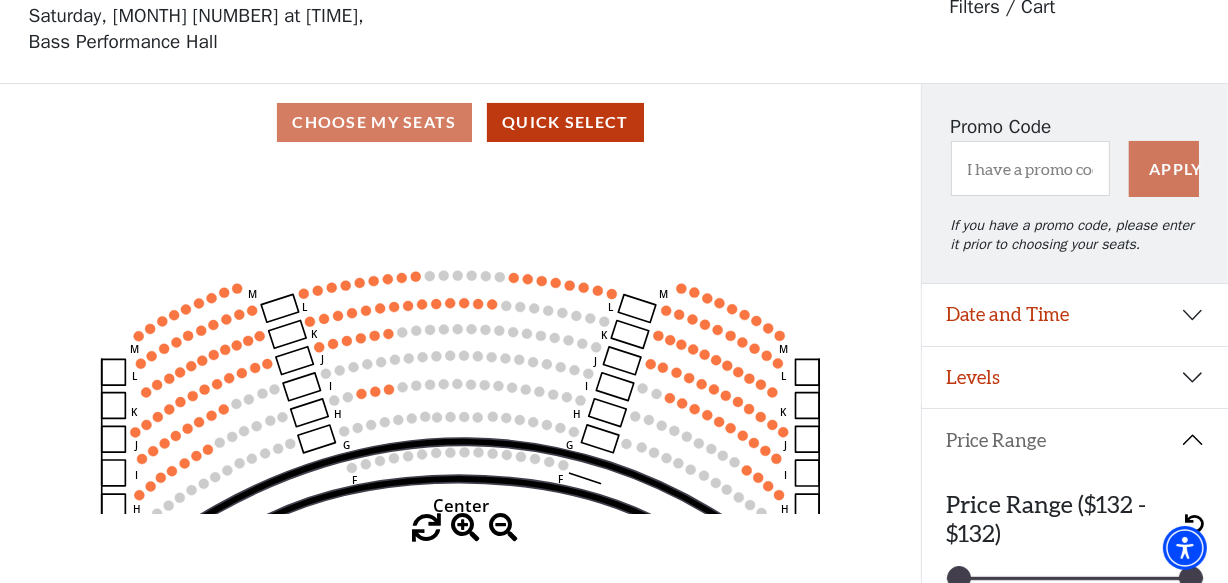 click at bounding box center (465, 528) 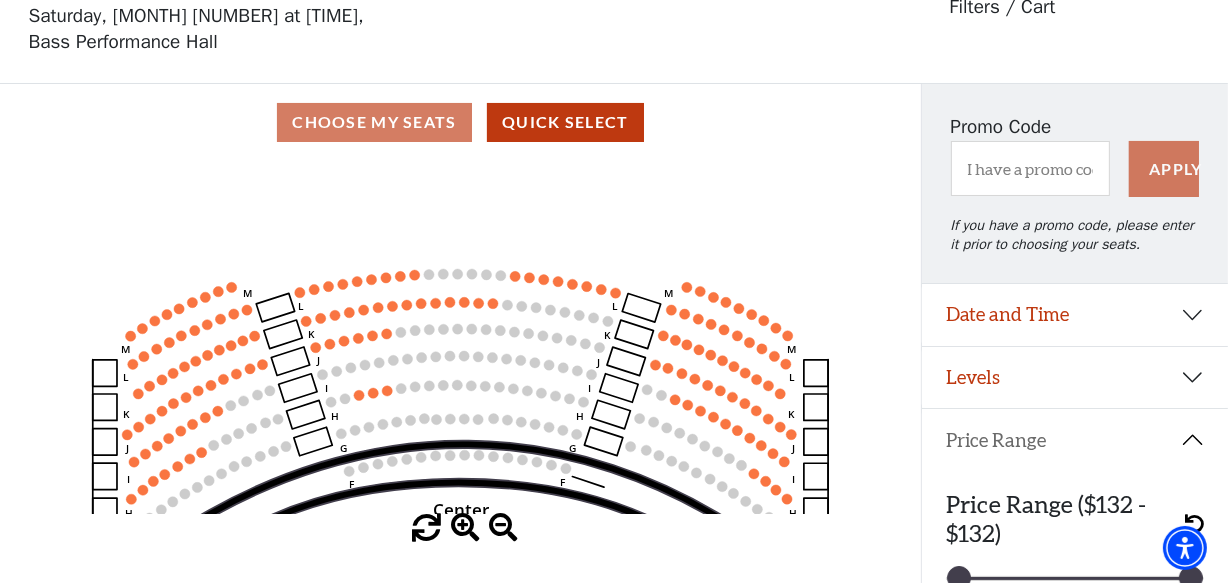click at bounding box center (465, 528) 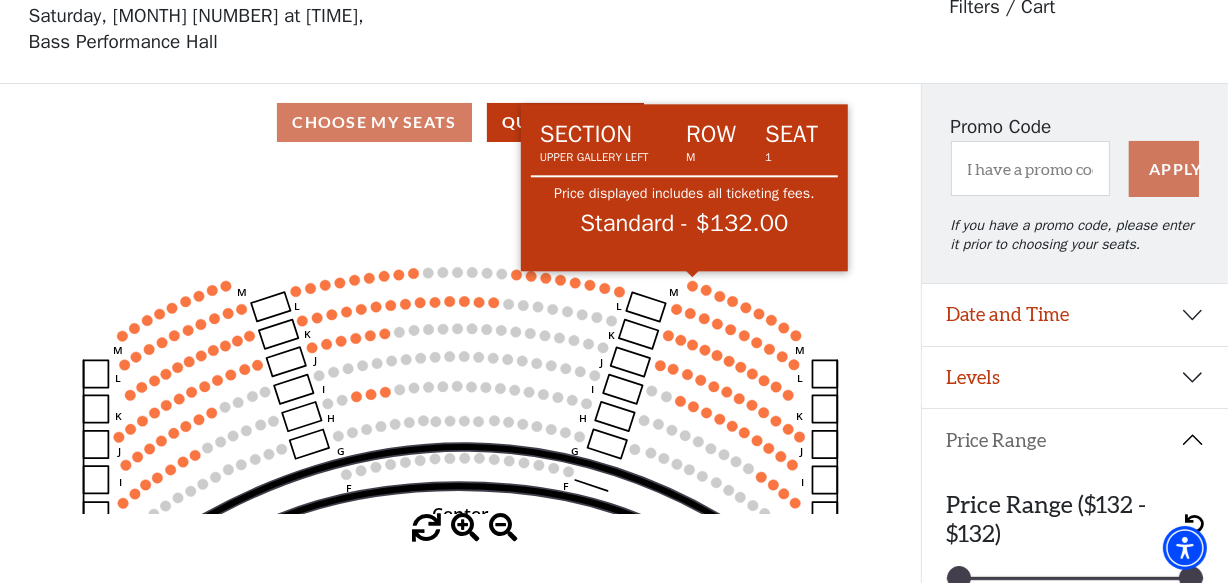 click 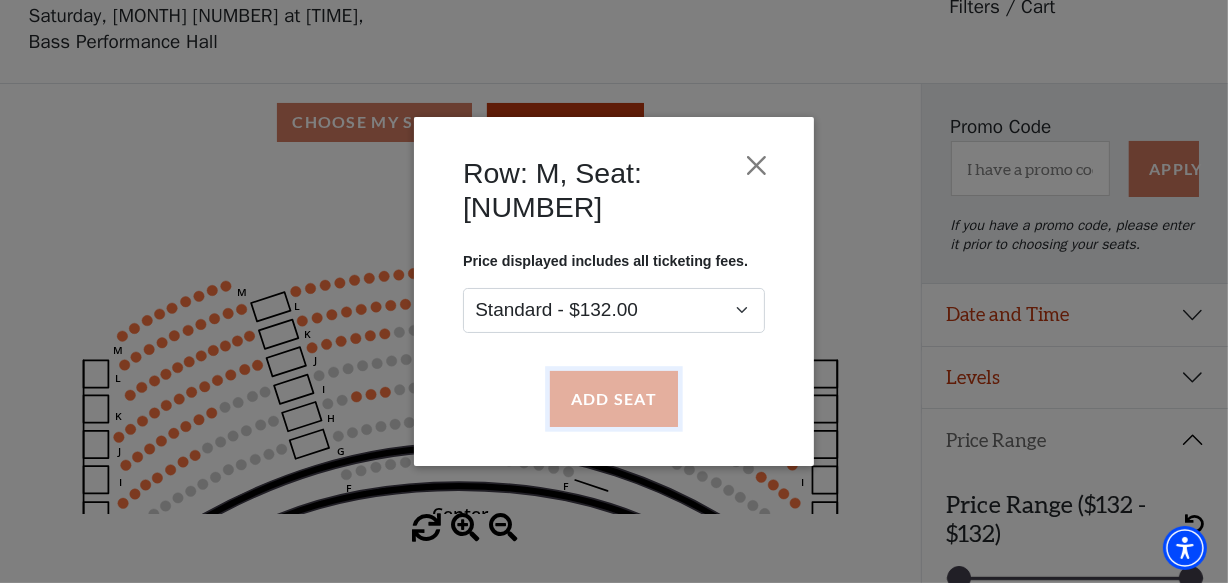 click on "Add Seat" at bounding box center (614, 399) 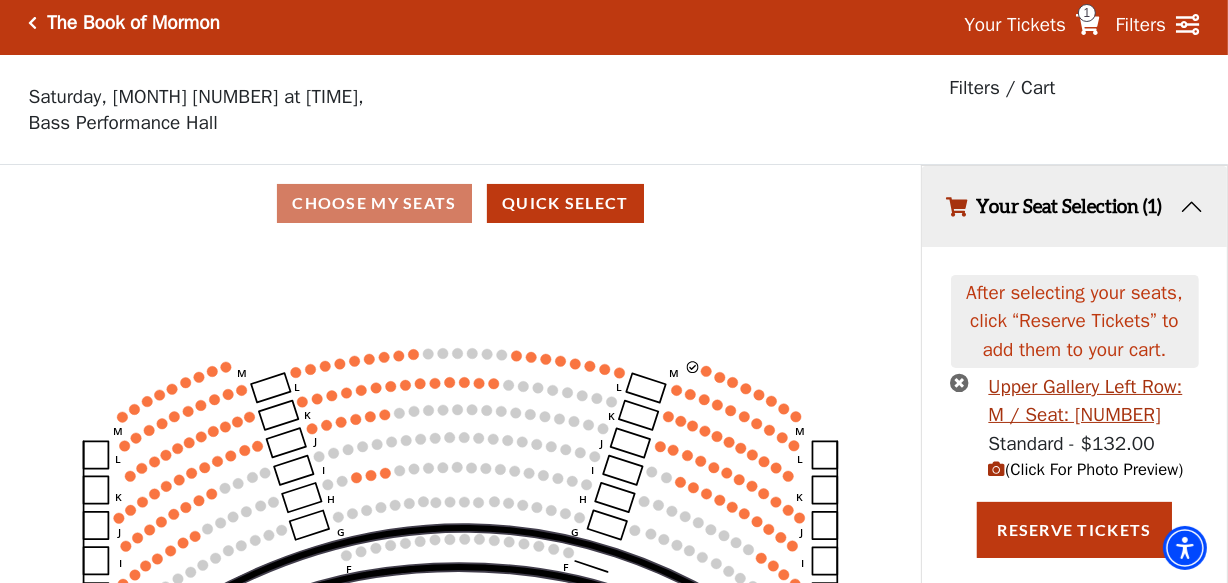 scroll, scrollTop: 0, scrollLeft: 0, axis: both 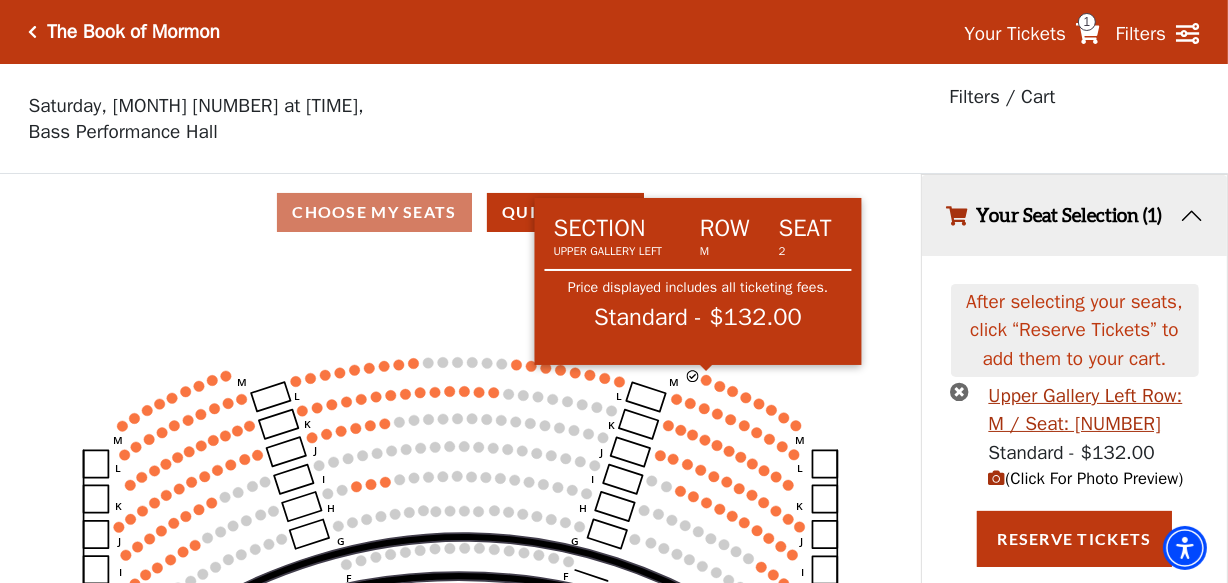 click 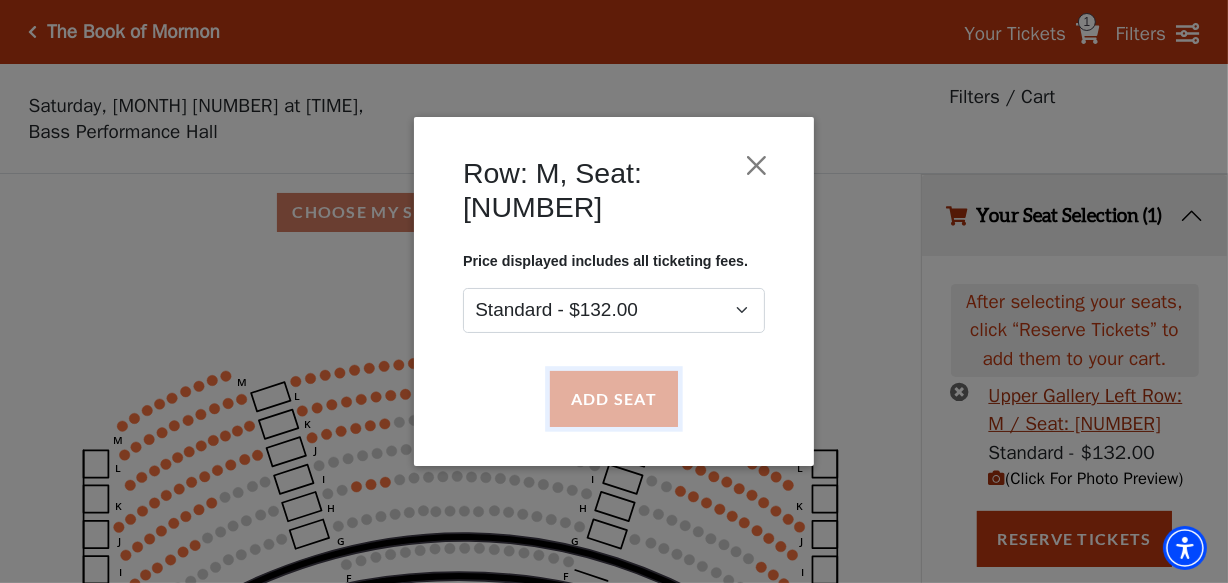 click on "Add Seat" at bounding box center [614, 399] 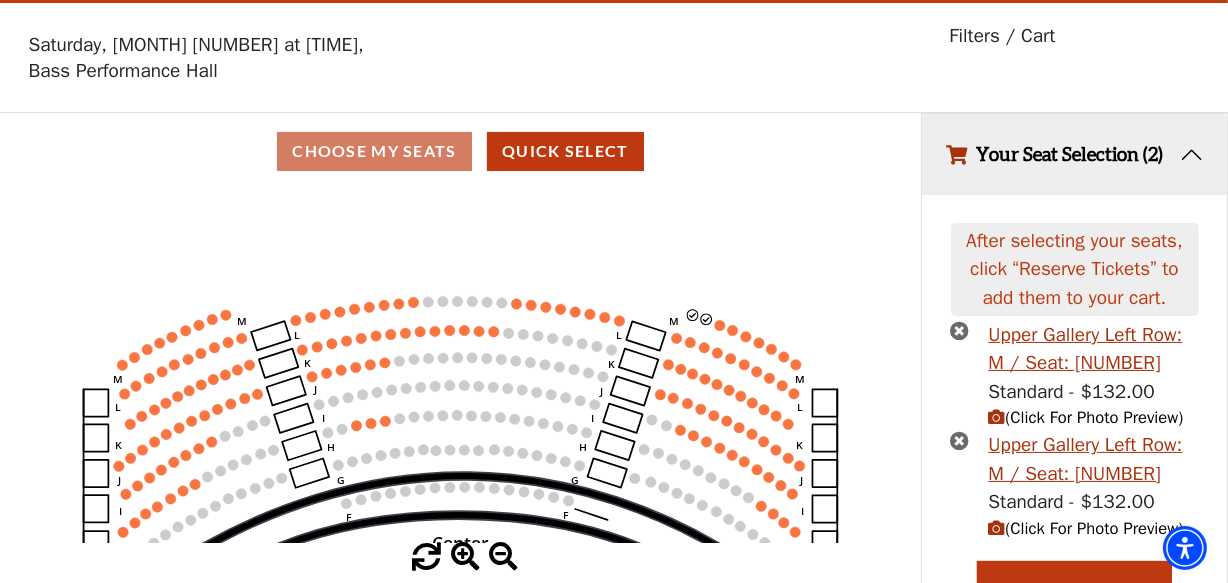 scroll, scrollTop: 93, scrollLeft: 0, axis: vertical 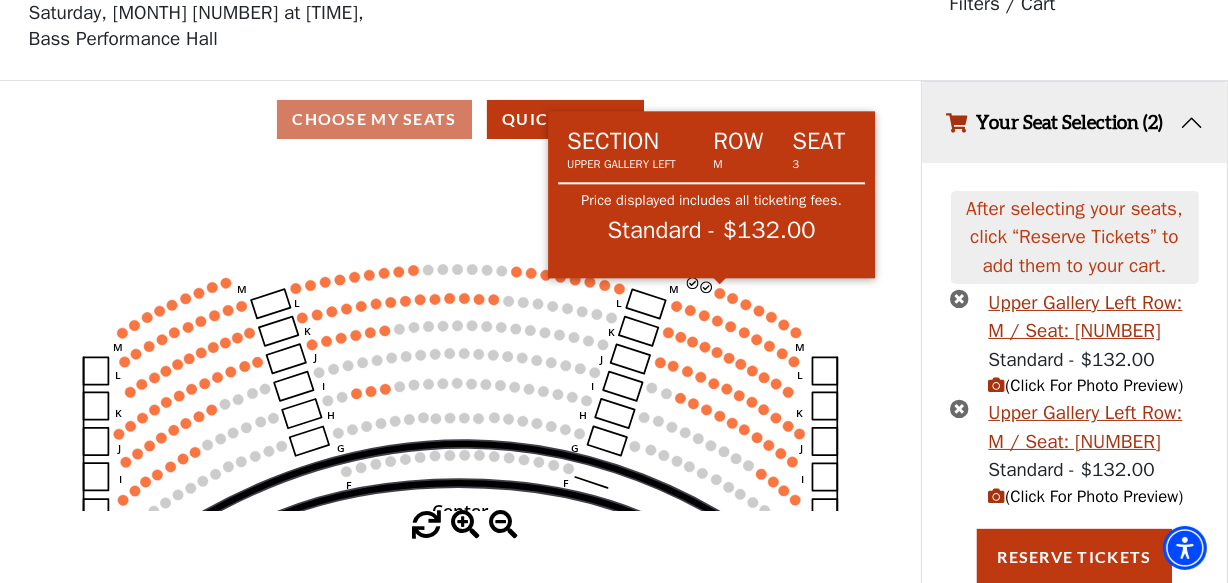 click 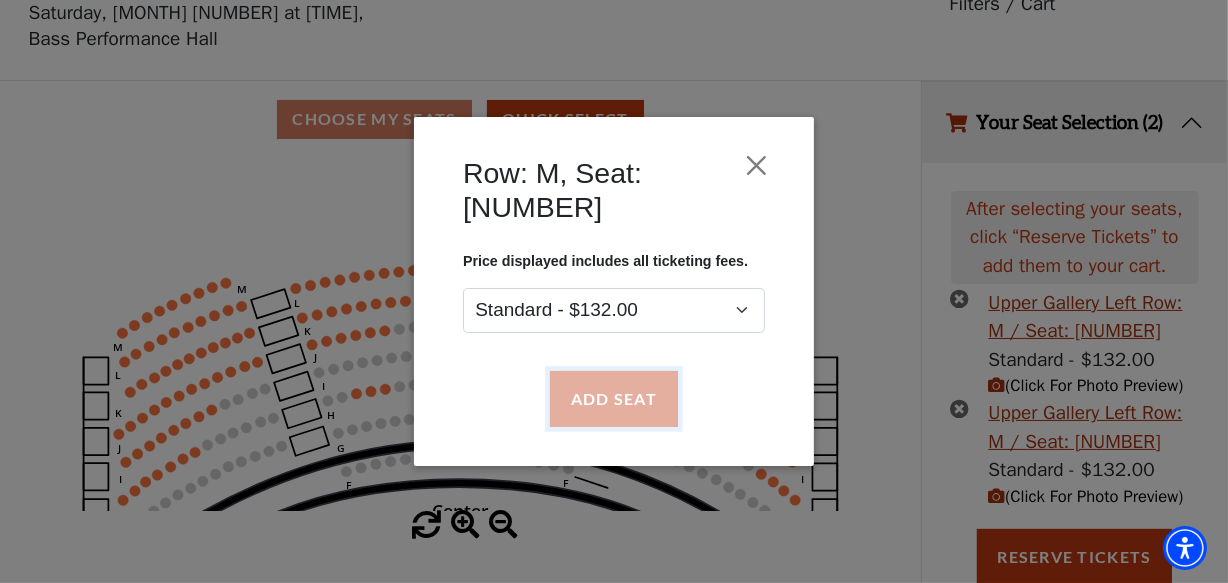 click on "Add Seat" at bounding box center (614, 399) 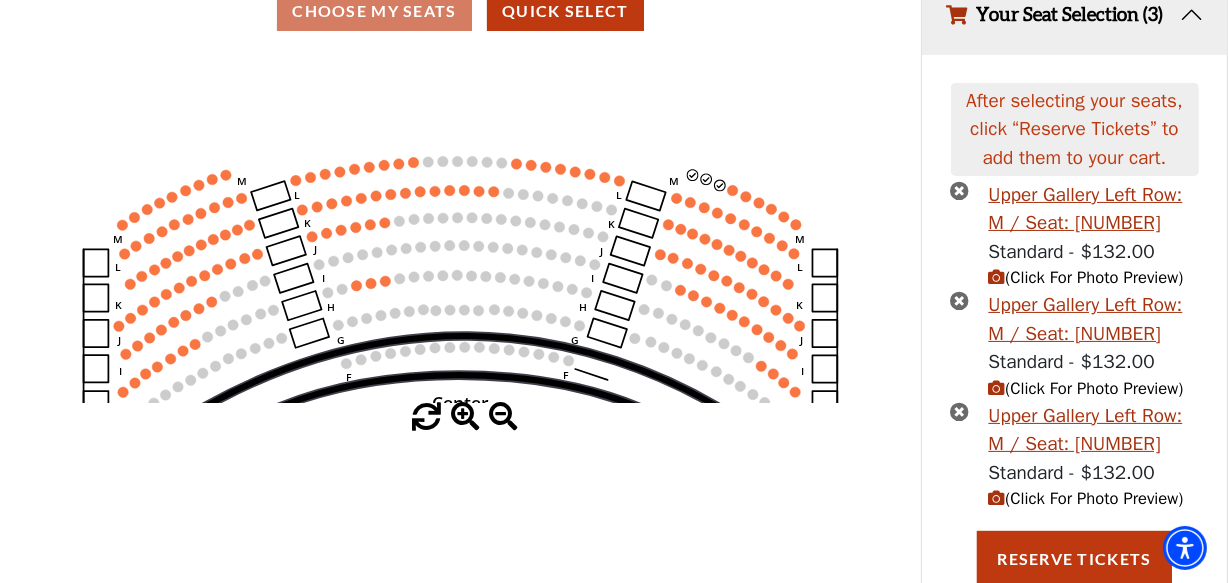 scroll, scrollTop: 203, scrollLeft: 0, axis: vertical 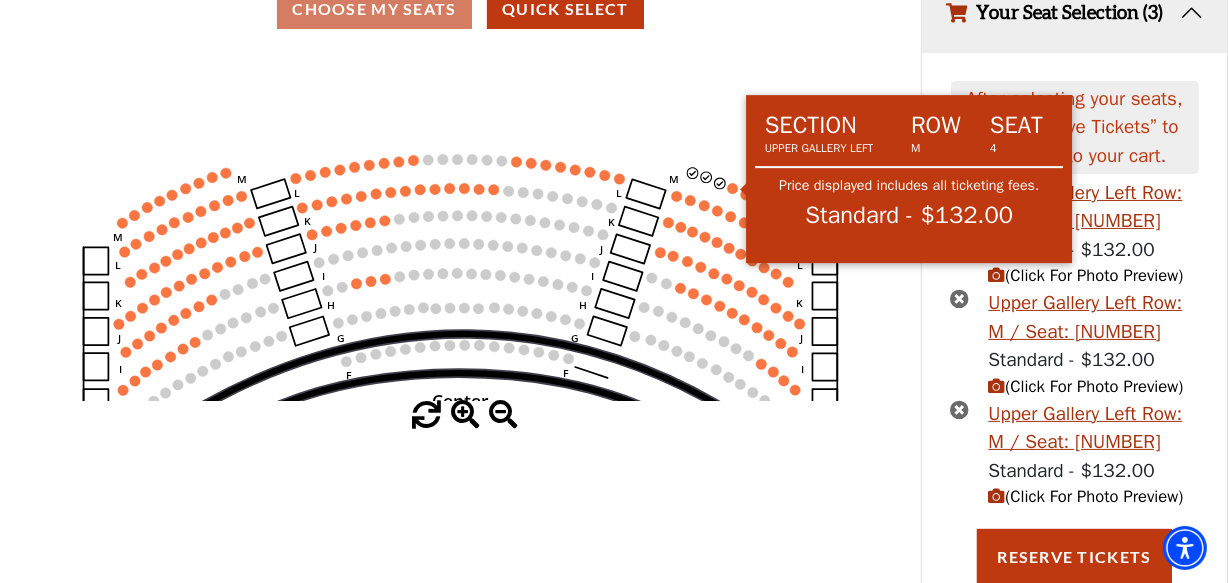 click 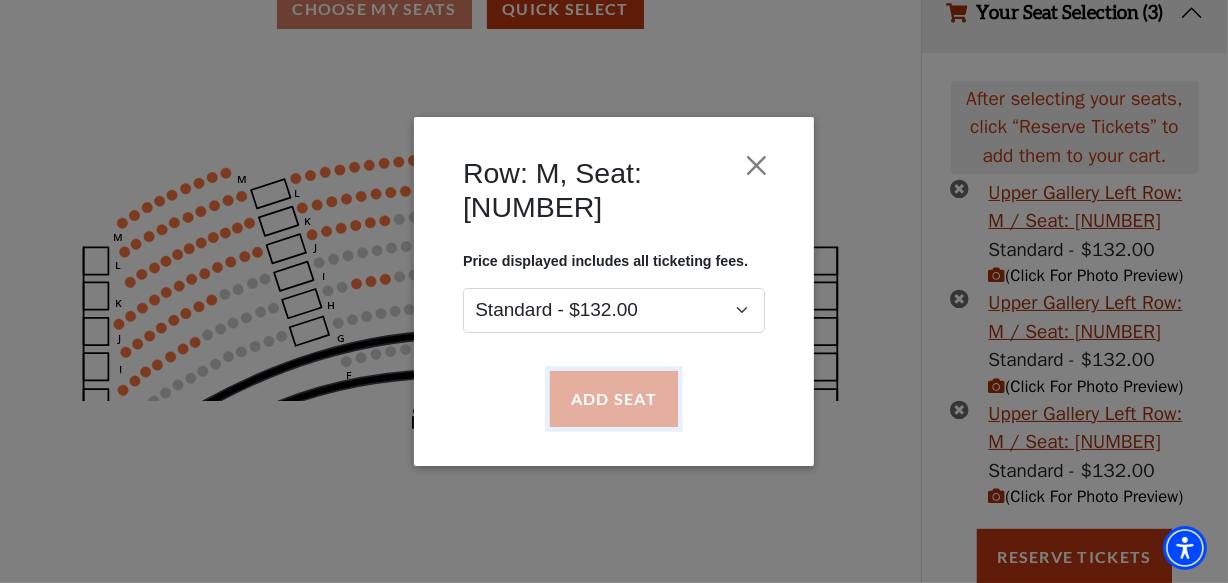 click on "Add Seat" at bounding box center (614, 399) 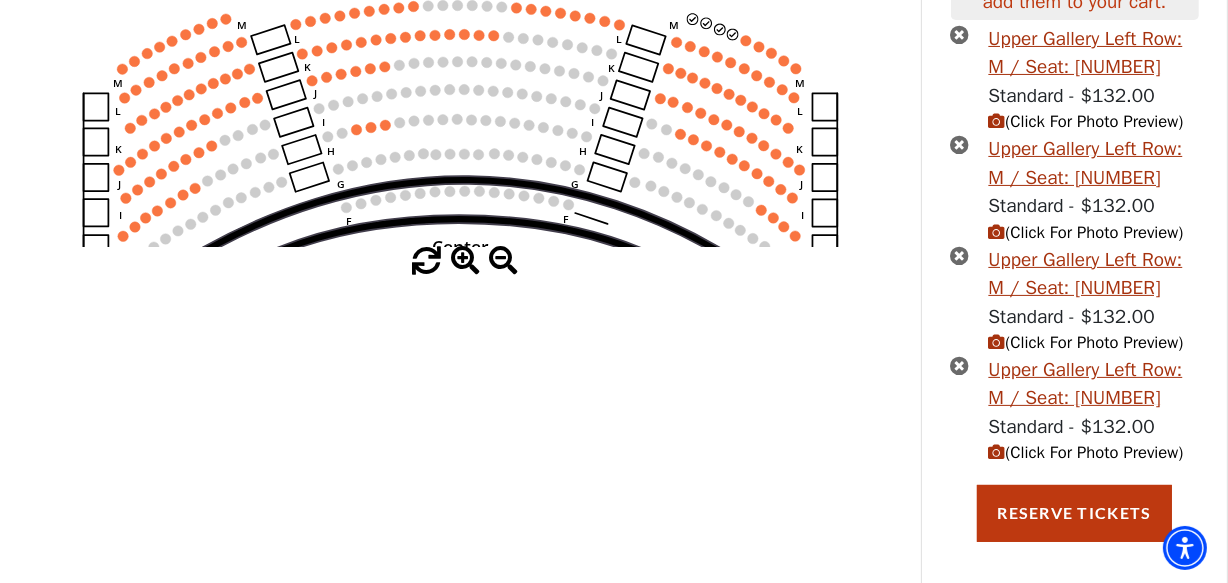 scroll, scrollTop: 362, scrollLeft: 0, axis: vertical 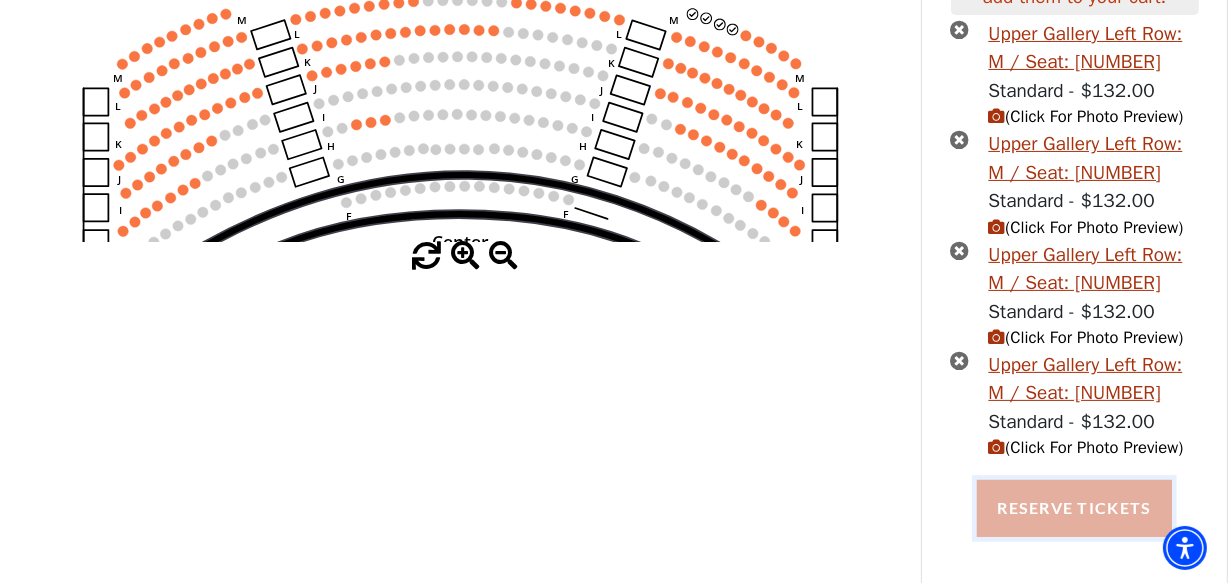 click on "Reserve Tickets" at bounding box center [1074, 508] 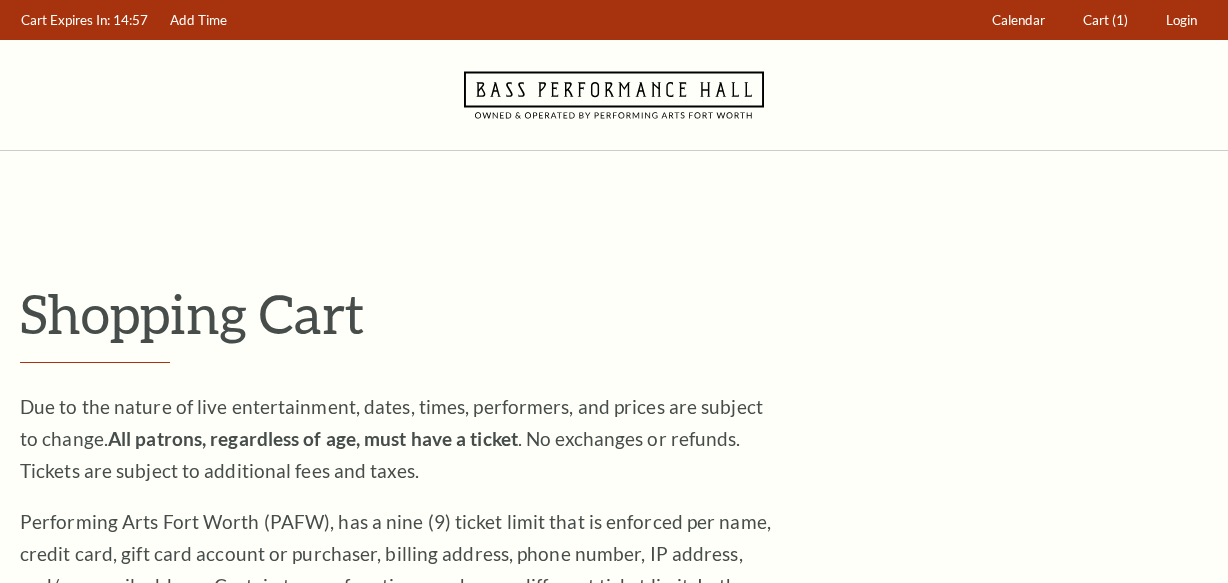 scroll, scrollTop: 0, scrollLeft: 0, axis: both 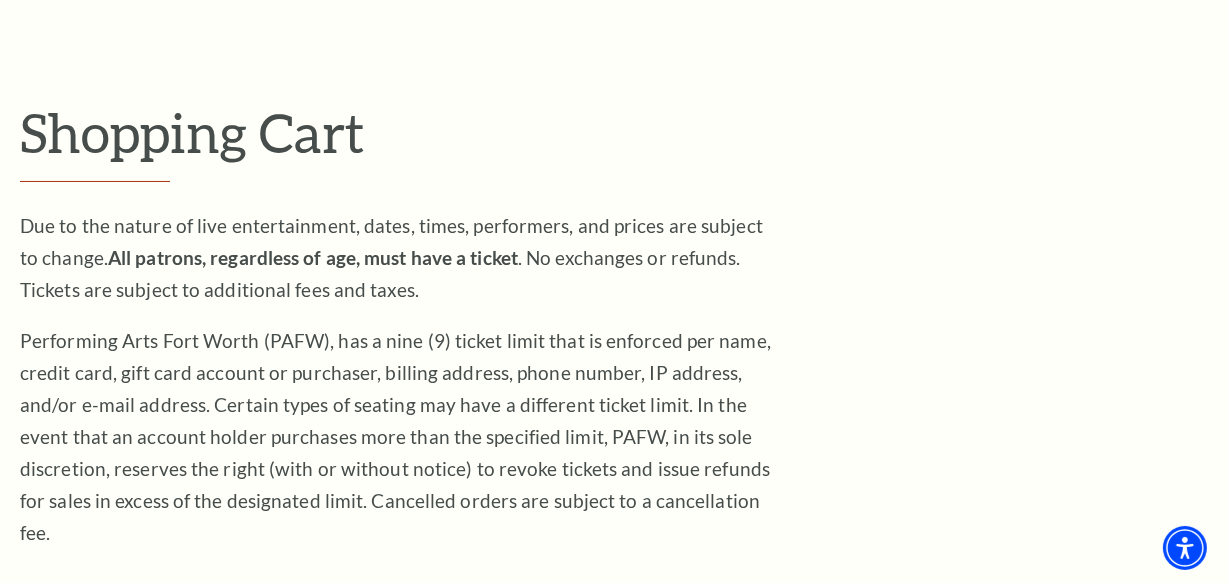 click on "Shopping Cart" at bounding box center (614, 132) 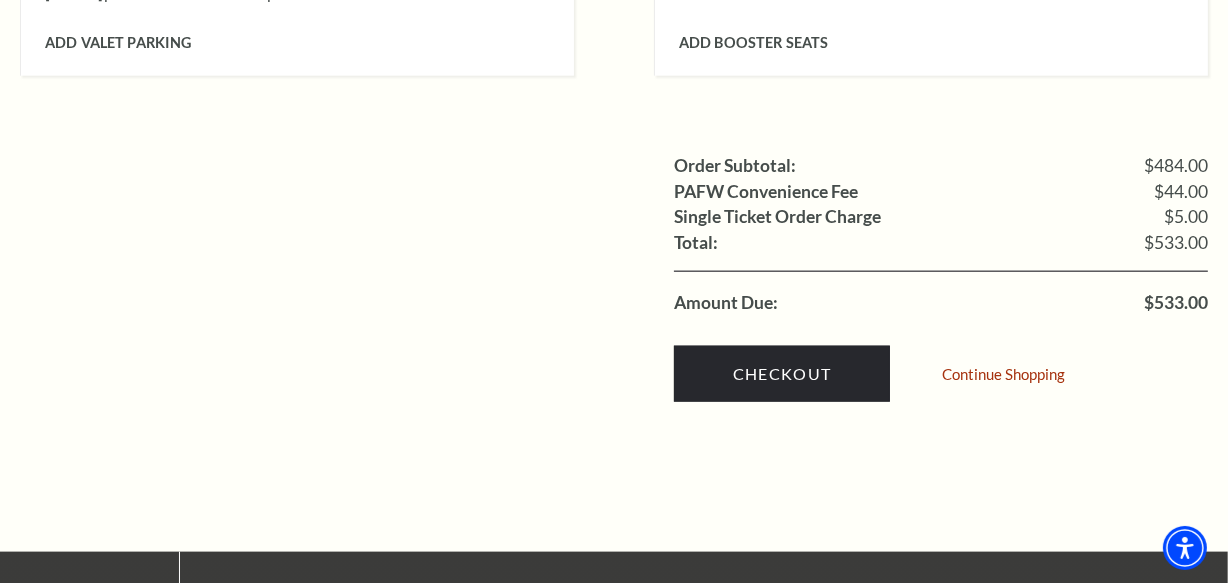scroll, scrollTop: 2363, scrollLeft: 0, axis: vertical 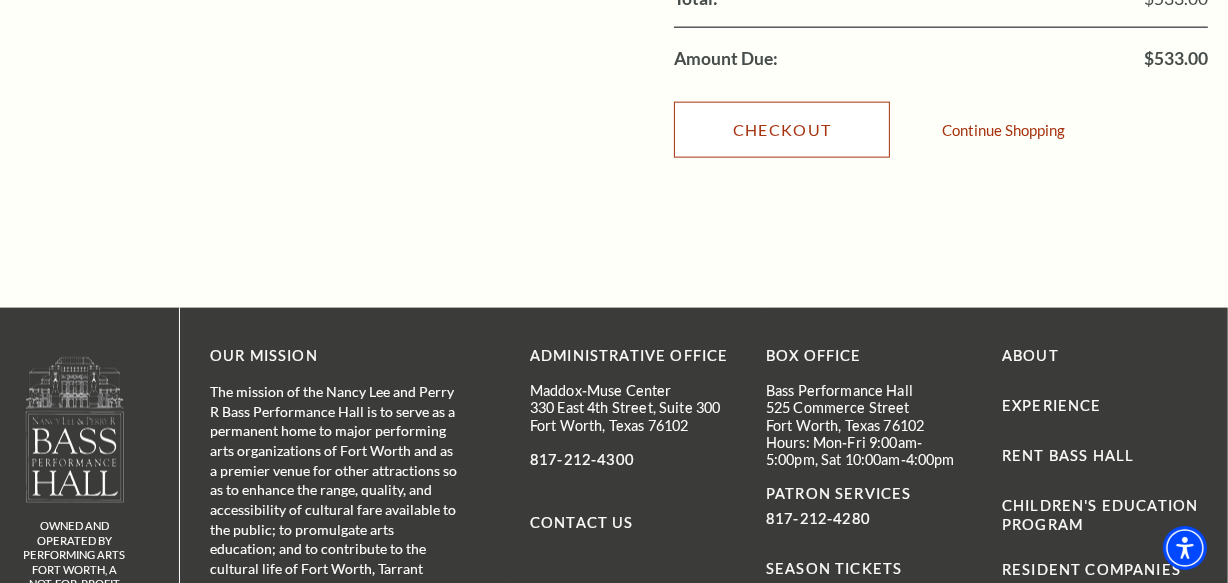 click on "Checkout" at bounding box center (782, 130) 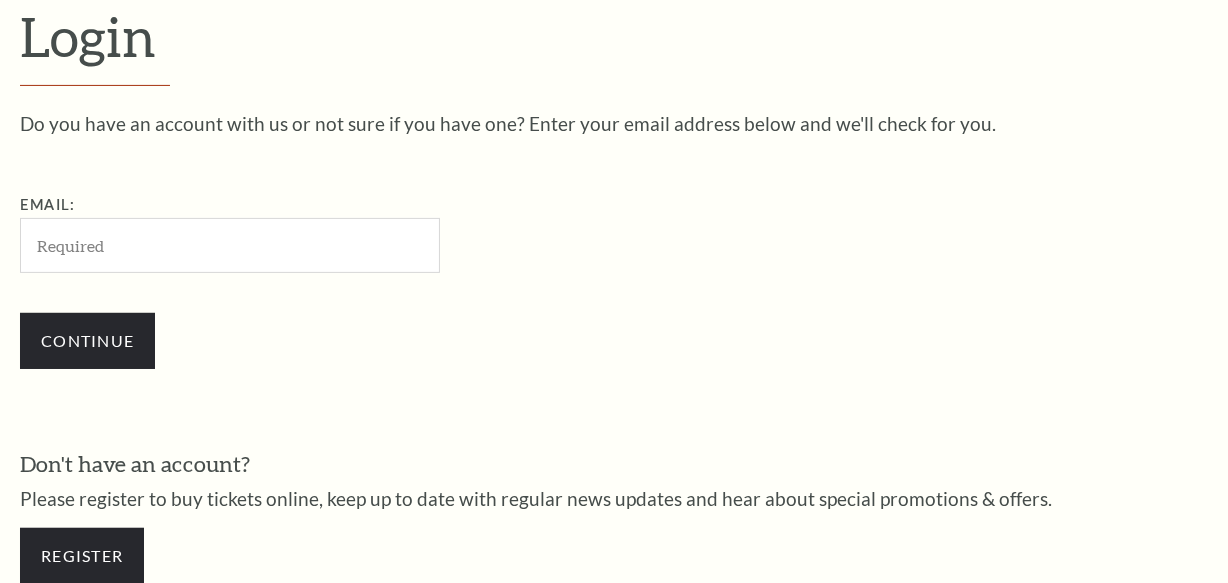 scroll, scrollTop: 0, scrollLeft: 0, axis: both 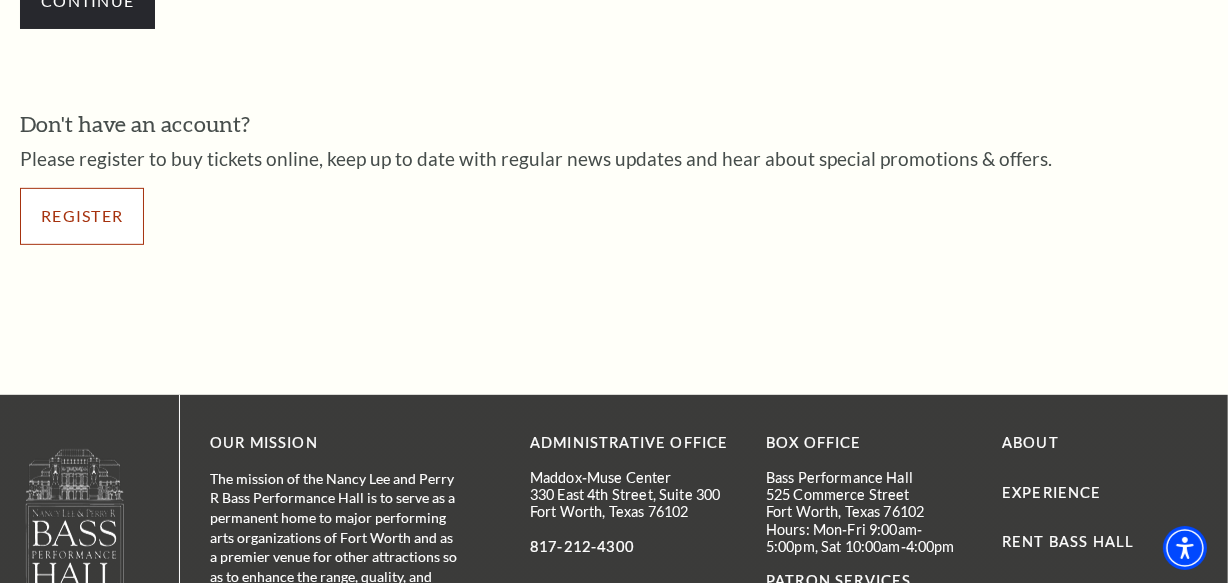 click on "Register" at bounding box center (82, 216) 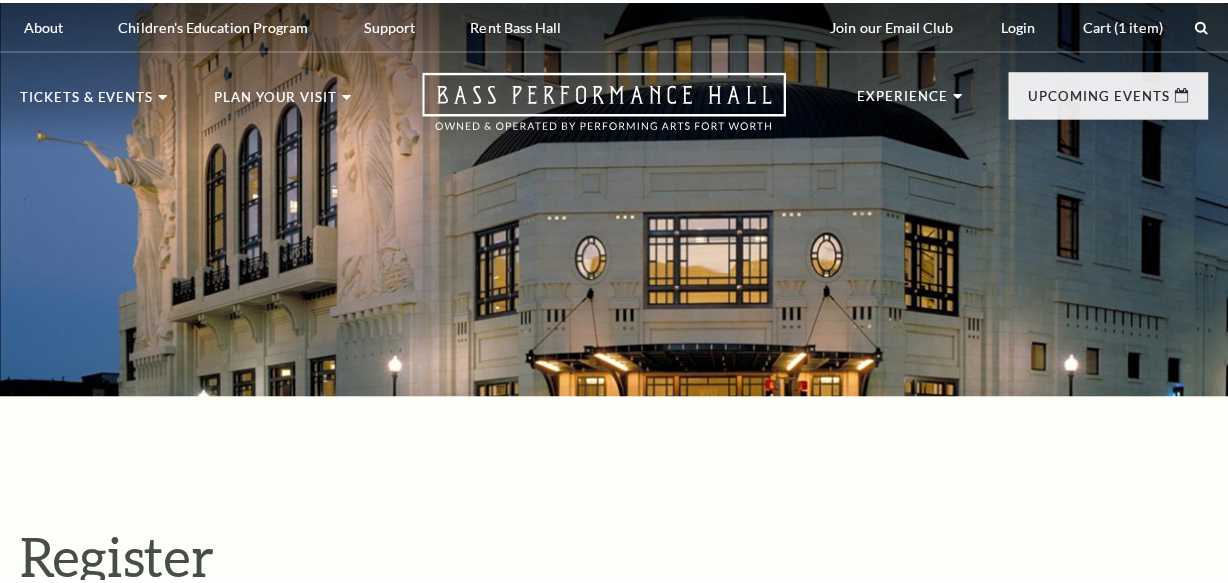 scroll, scrollTop: 0, scrollLeft: 0, axis: both 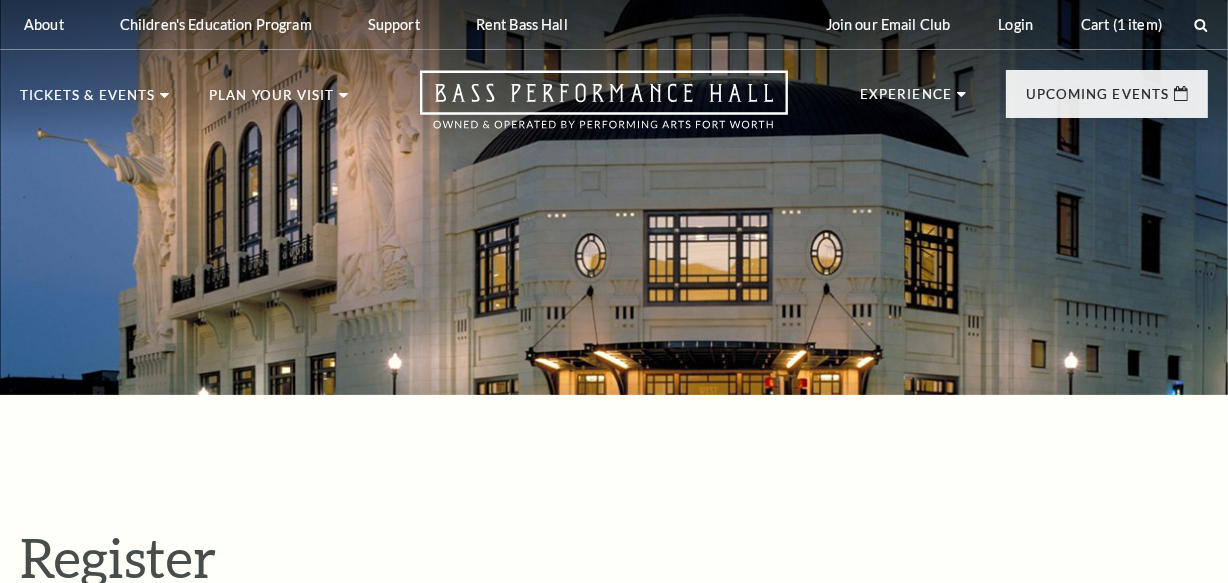 select on "1" 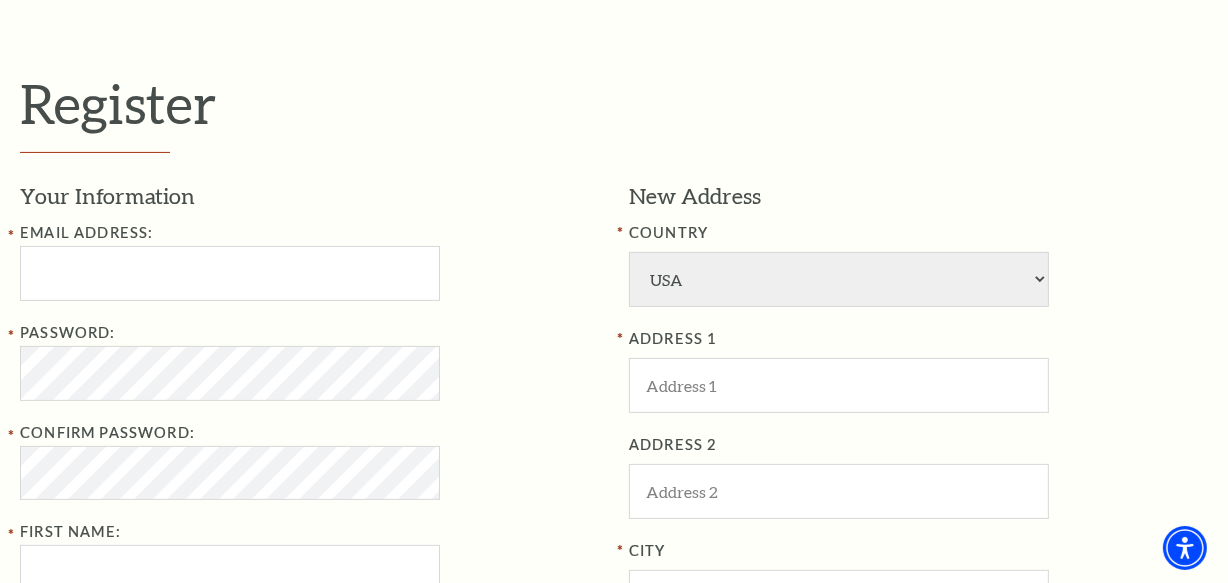 scroll, scrollTop: 545, scrollLeft: 0, axis: vertical 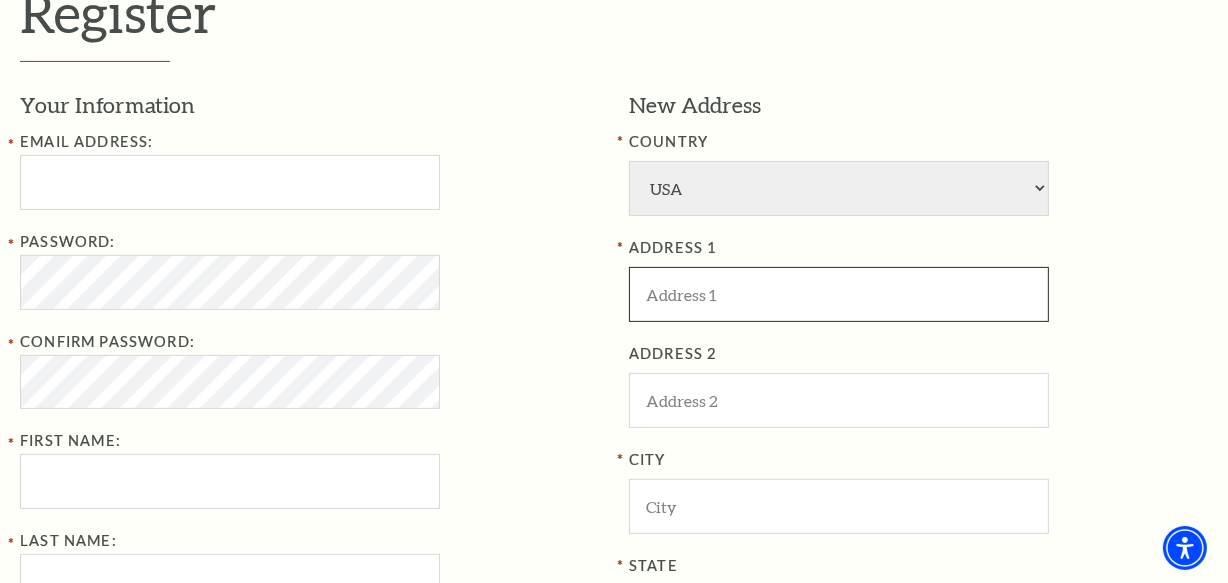 click at bounding box center (839, 294) 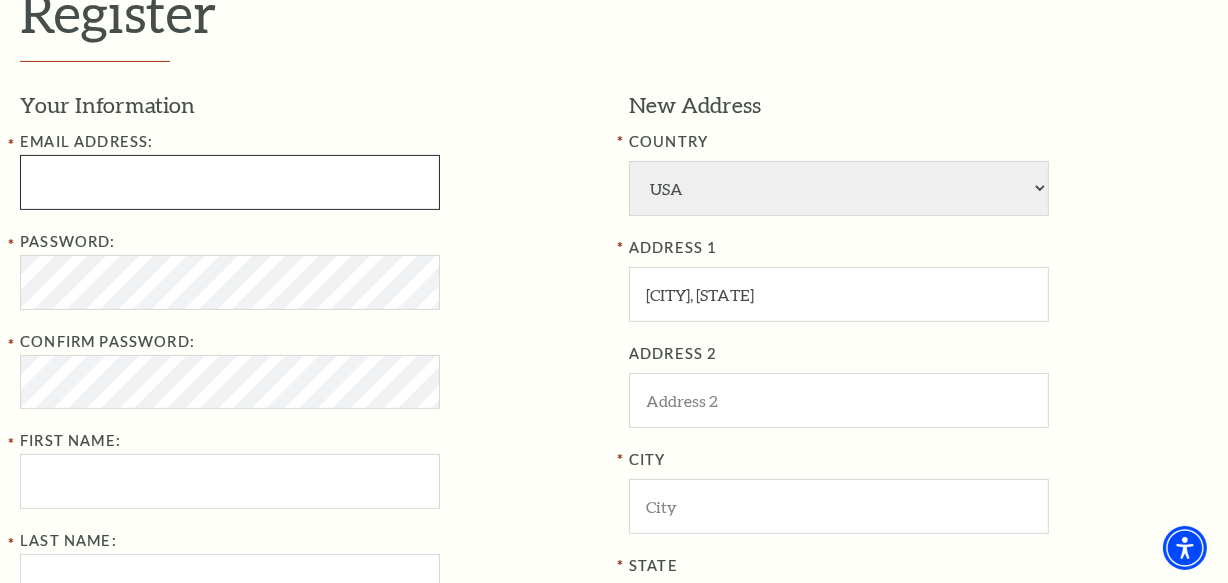 type on "dipt789@gmail.com" 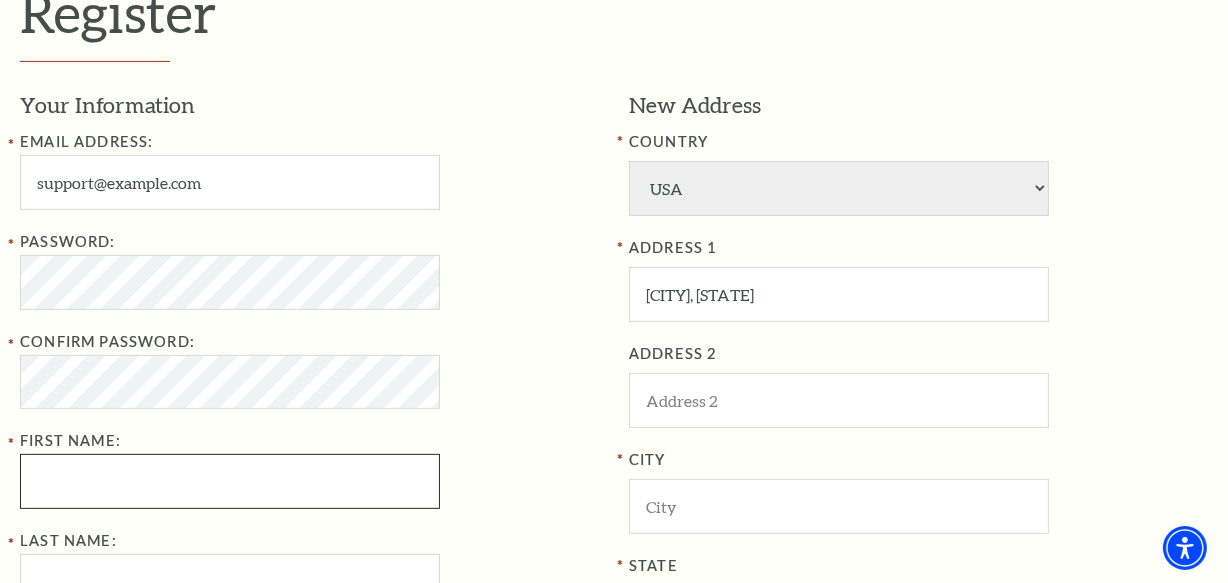 type on "Diptimayee" 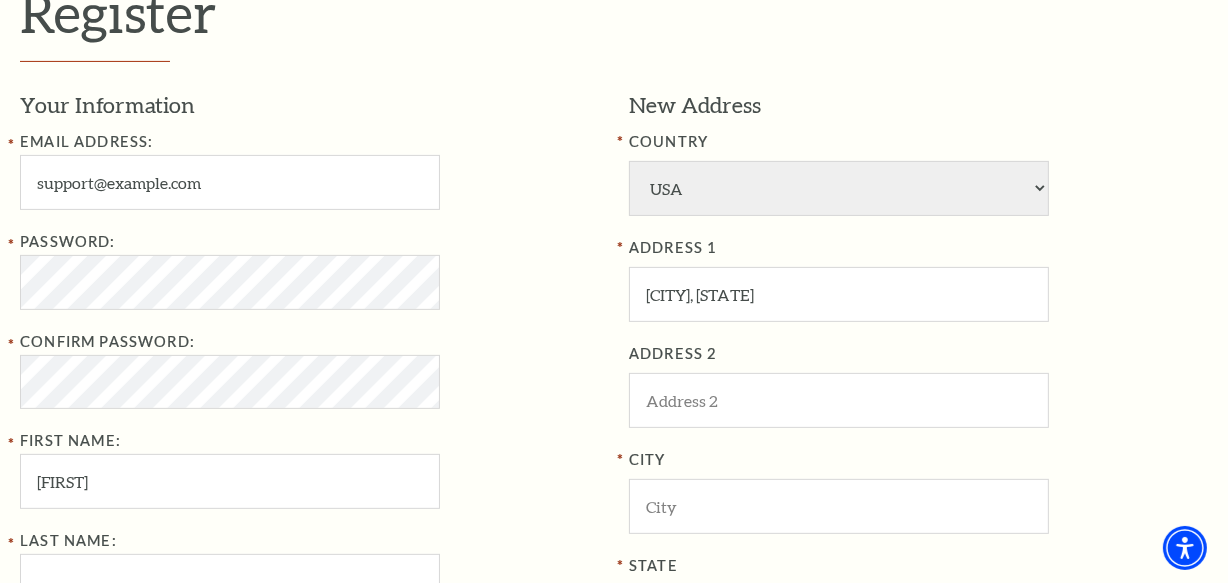 type on "Mohanty" 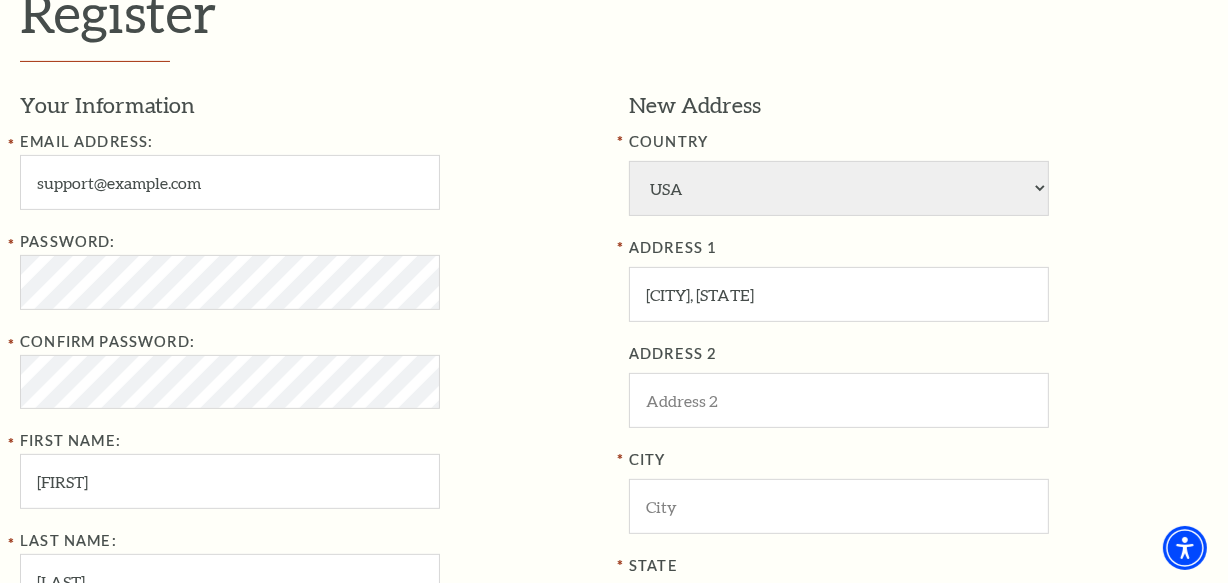 type on "9348783544" 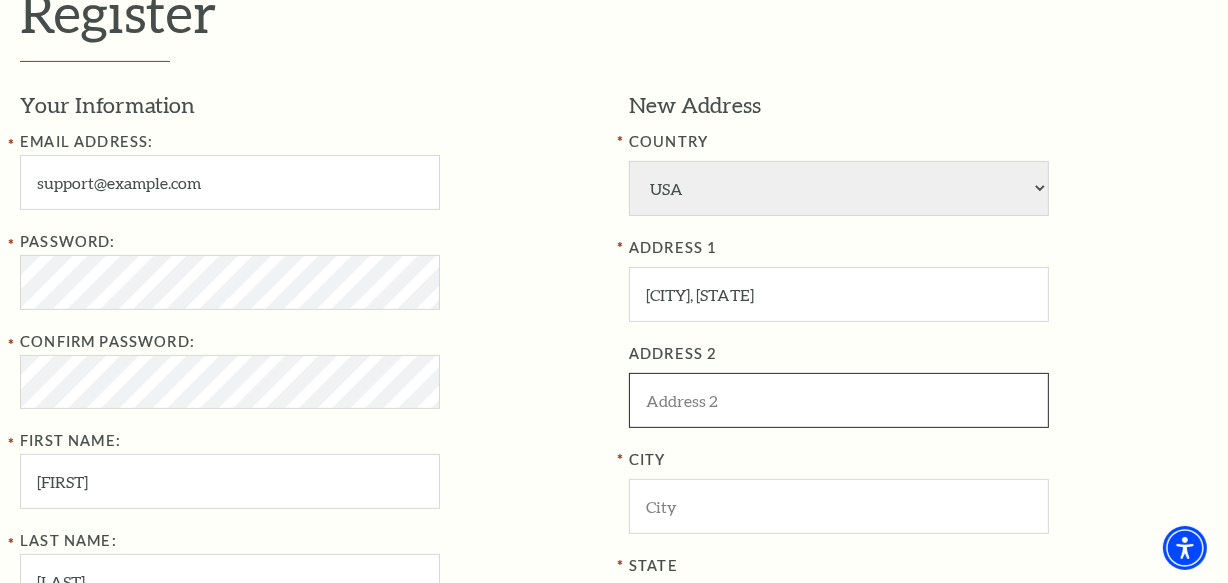 type on "Newyork" 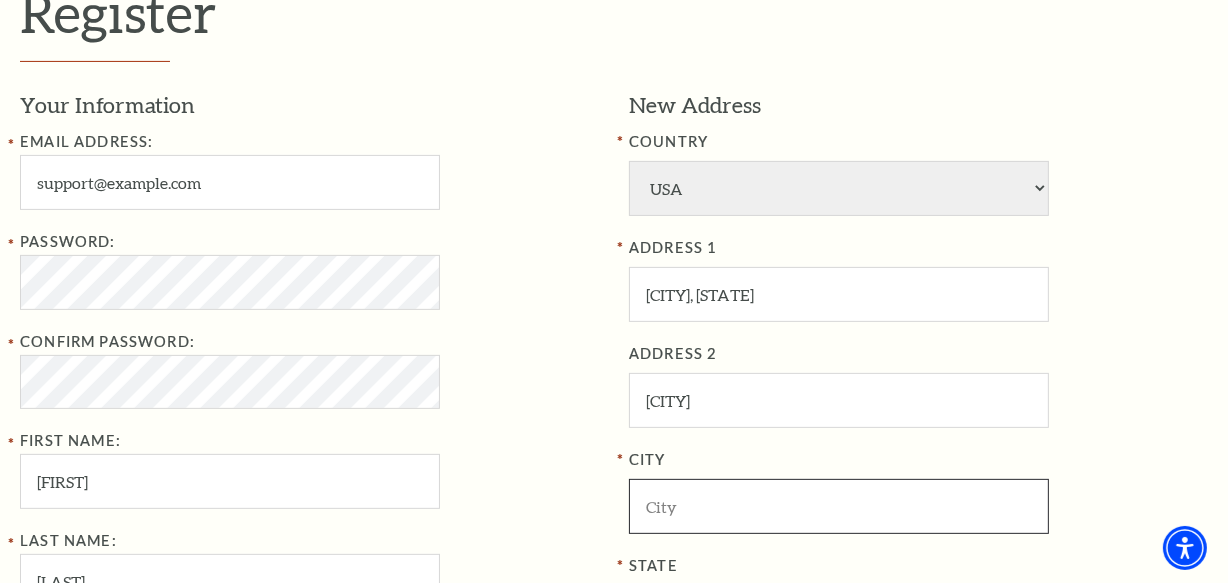 type on "Newyork" 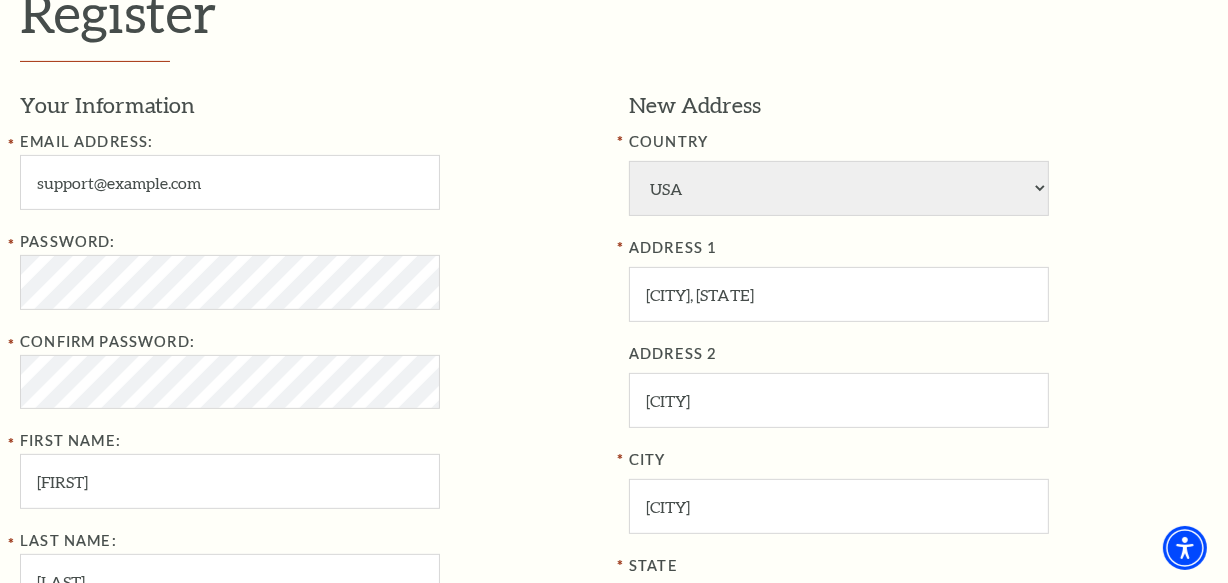 select on "WA" 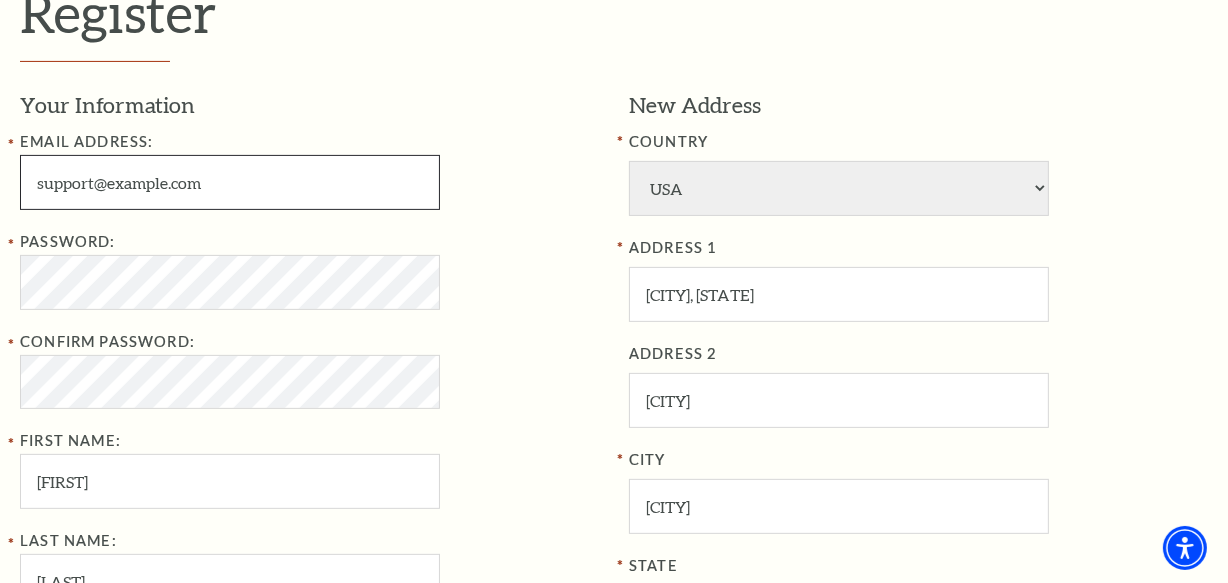 click on "dipt789@gmail.com" at bounding box center [230, 182] 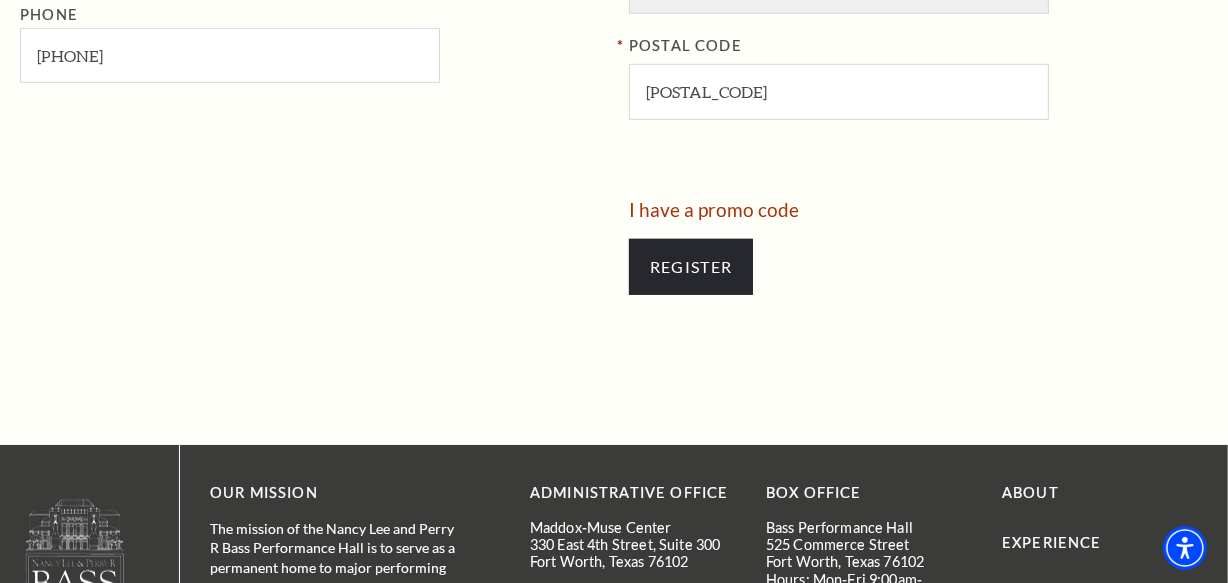 scroll, scrollTop: 1181, scrollLeft: 0, axis: vertical 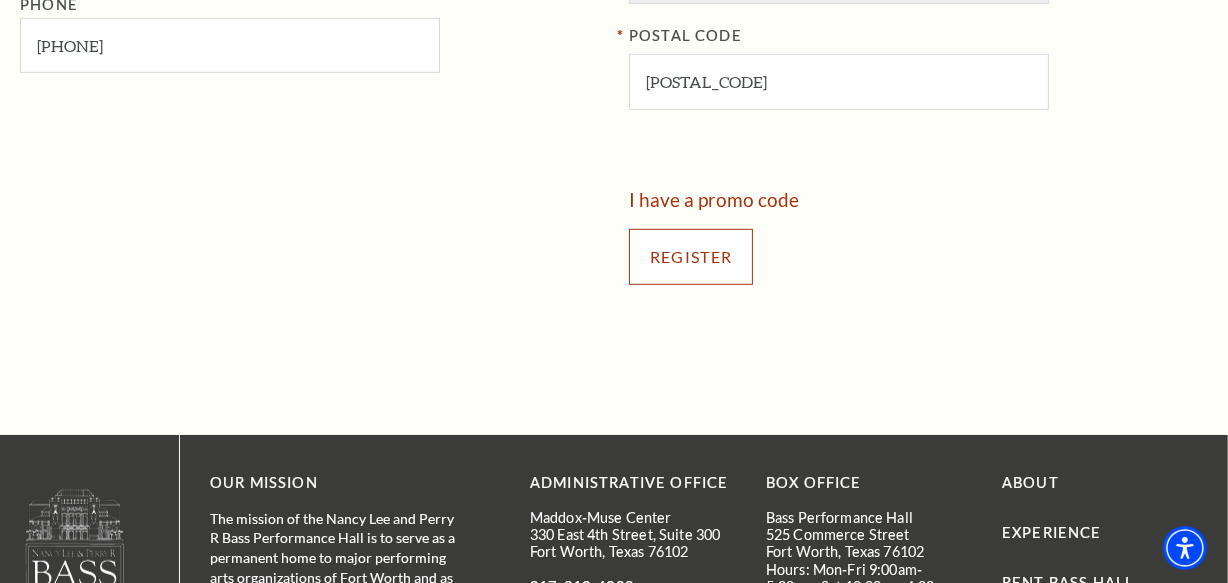 click on "Register" at bounding box center [691, 257] 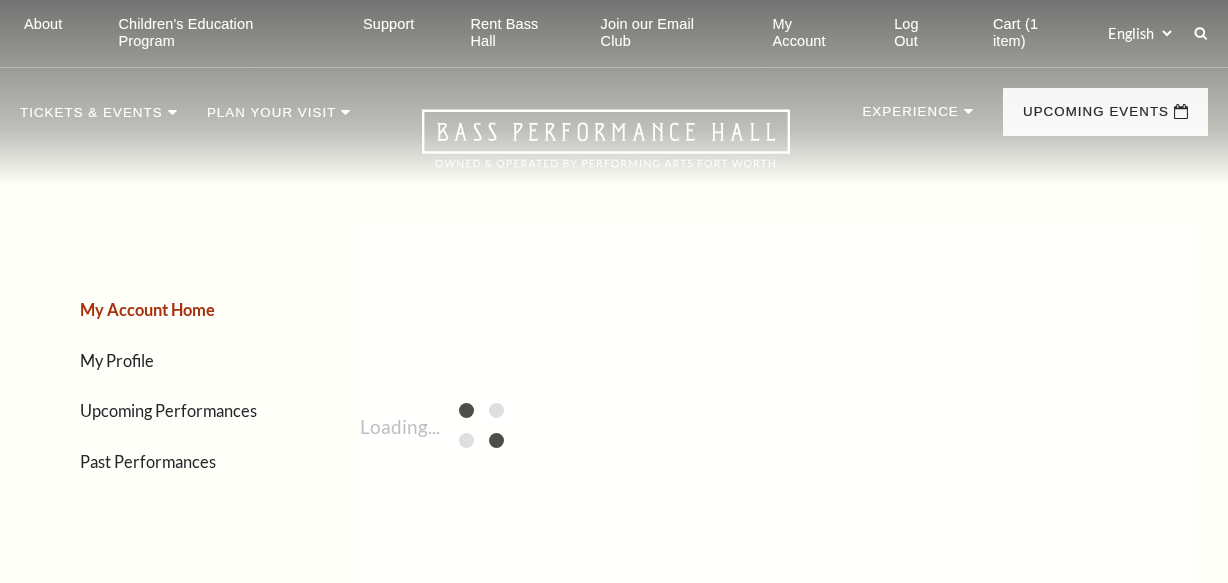 scroll, scrollTop: 0, scrollLeft: 0, axis: both 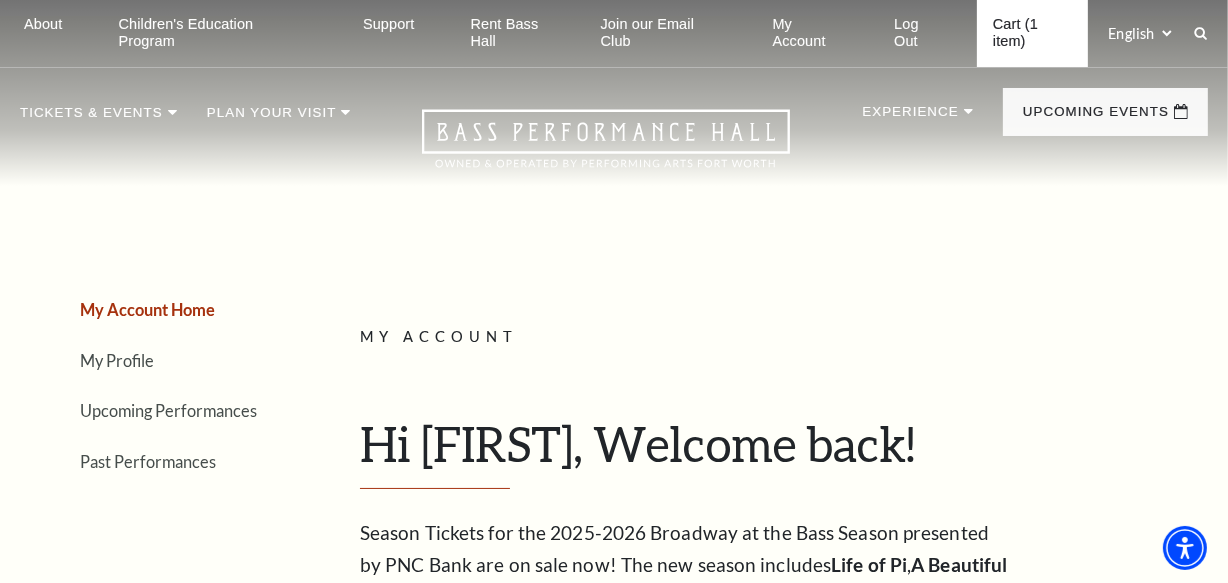 click on "Cart (1 item)" at bounding box center (1033, 33) 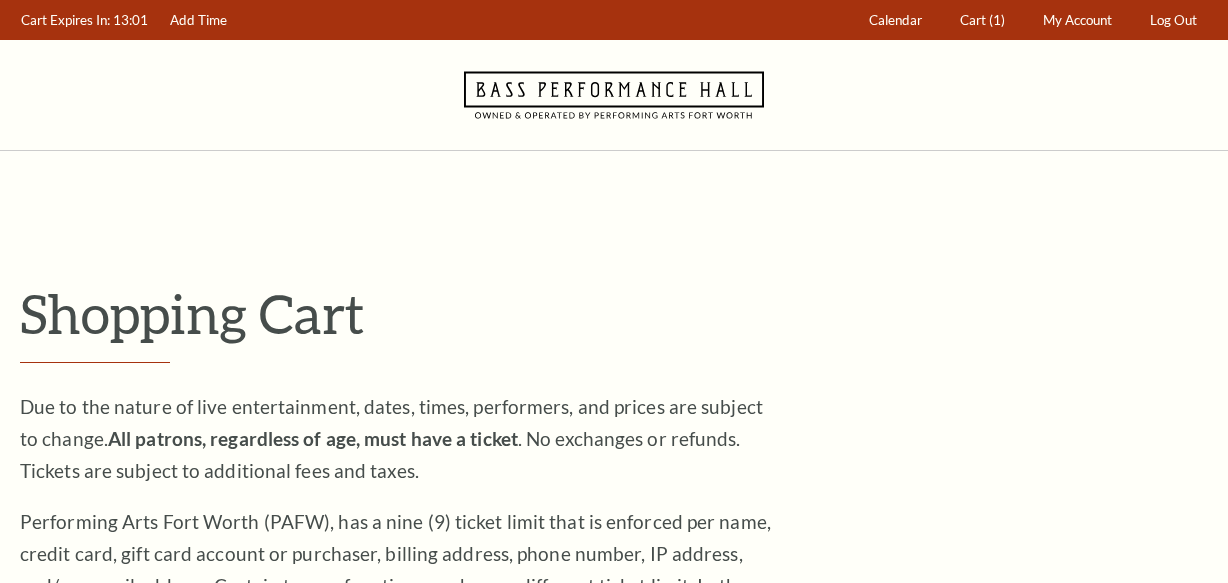 scroll, scrollTop: 818, scrollLeft: 0, axis: vertical 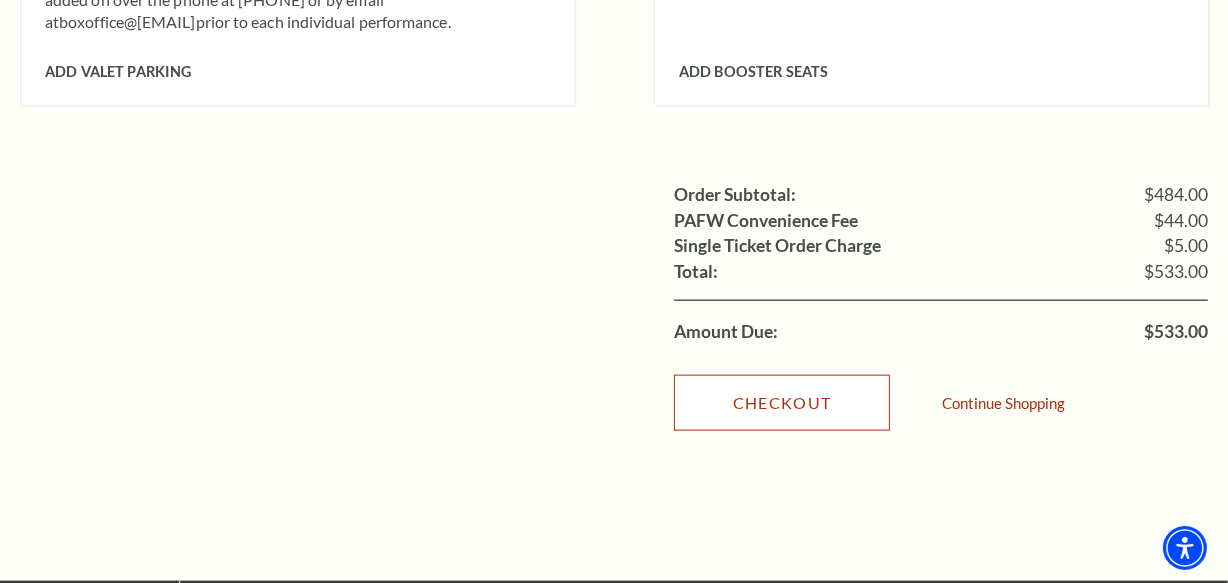 click on "Checkout" at bounding box center [782, 403] 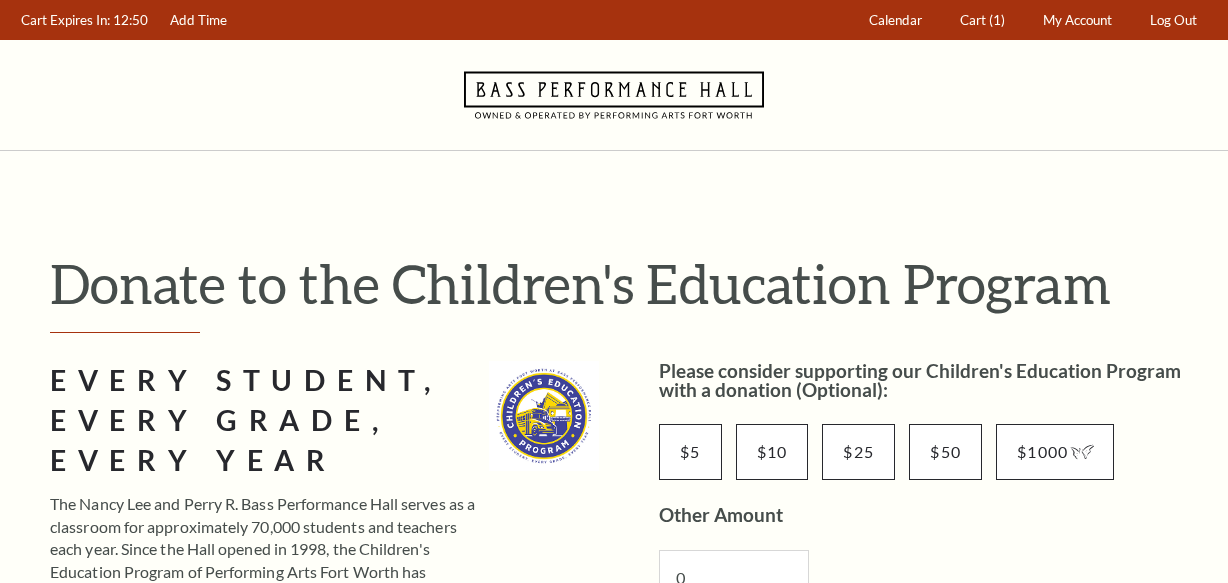 scroll, scrollTop: 0, scrollLeft: 0, axis: both 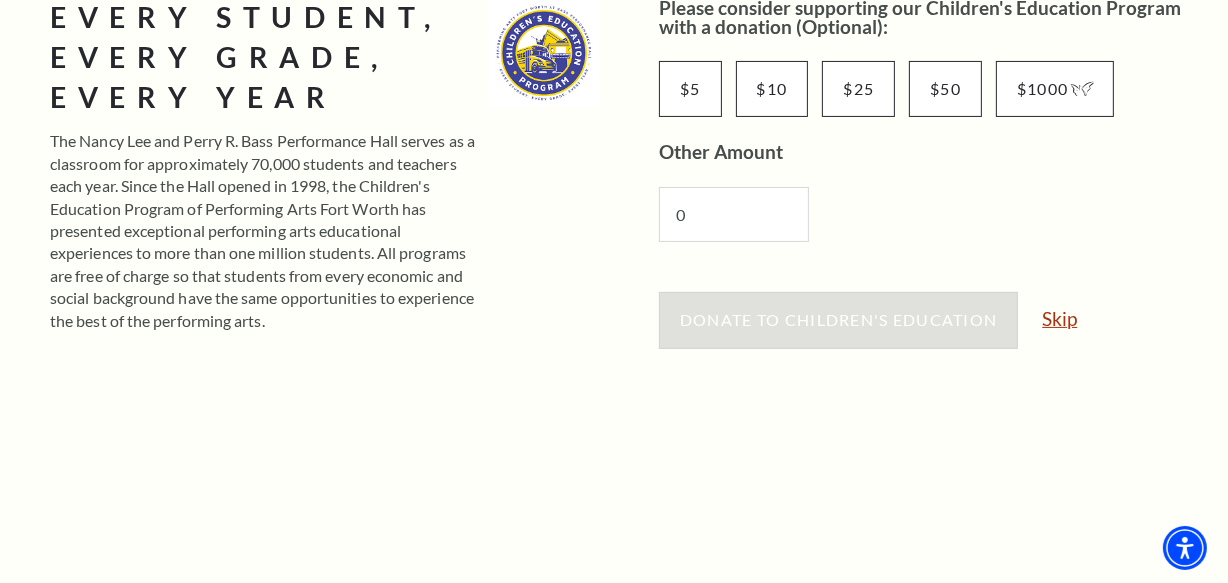 drag, startPoint x: 1068, startPoint y: 329, endPoint x: 1065, endPoint y: 310, distance: 19.235384 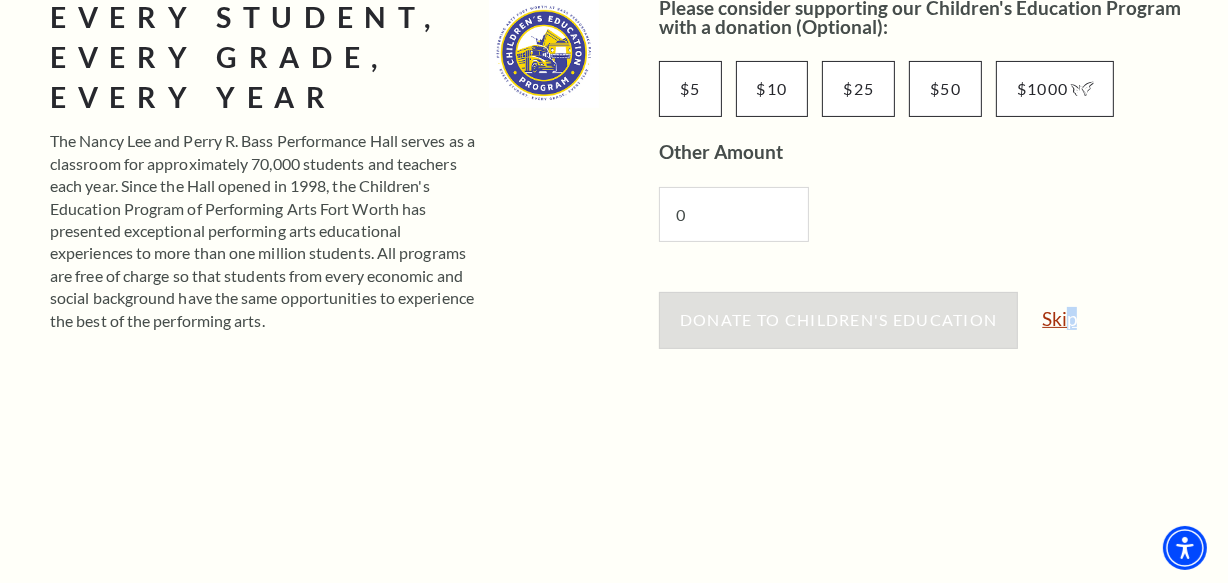 click on "Skip" at bounding box center [1059, 318] 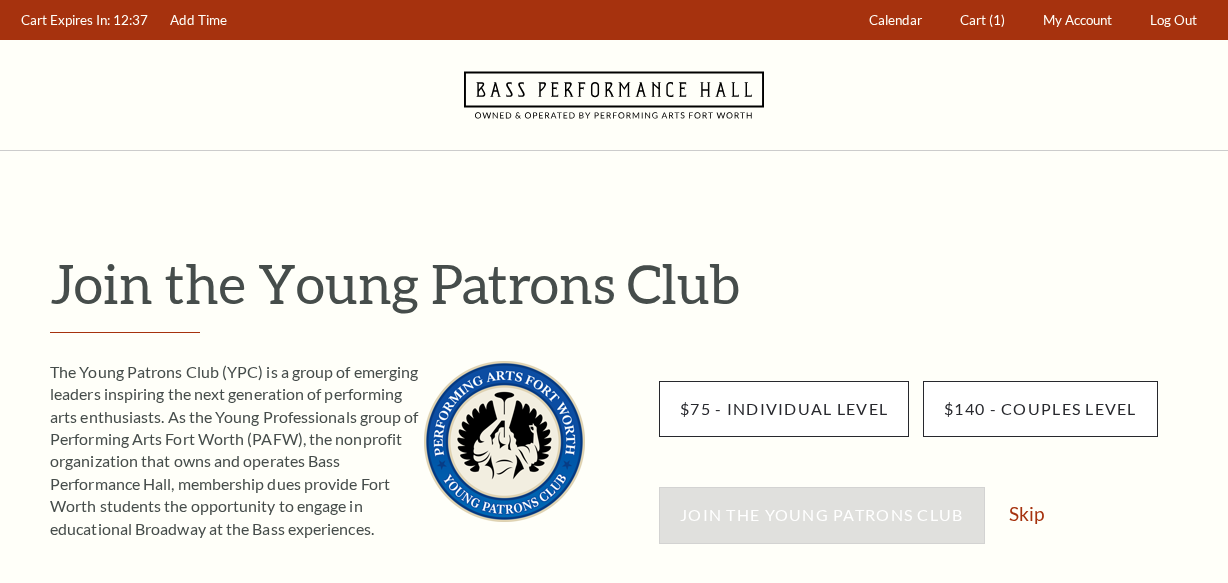 scroll, scrollTop: 0, scrollLeft: 0, axis: both 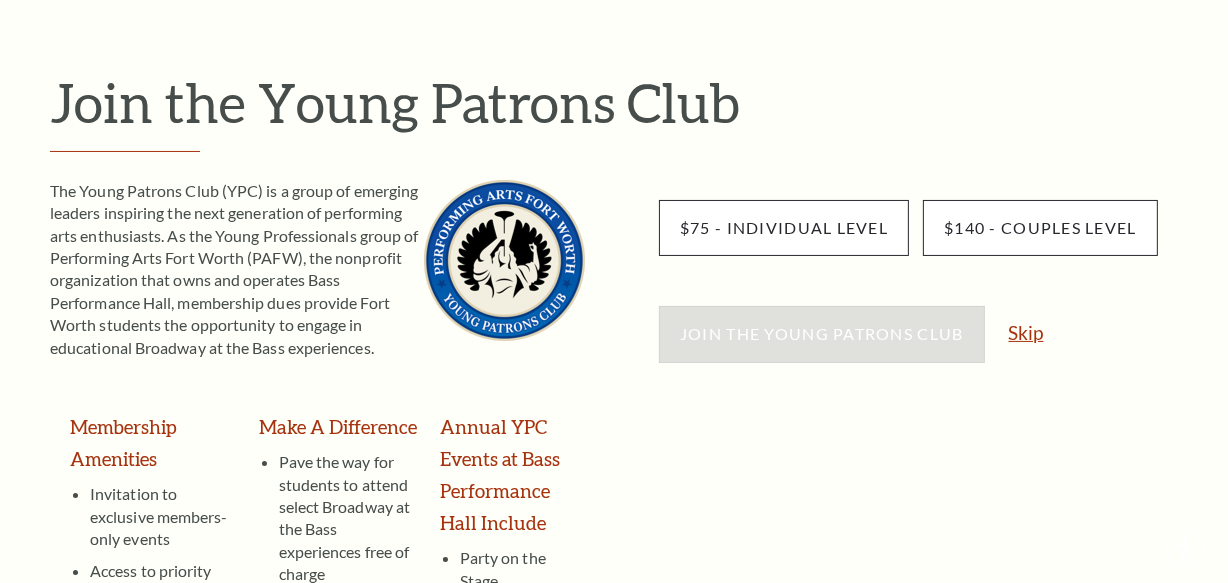 click on "Skip" at bounding box center [1026, 332] 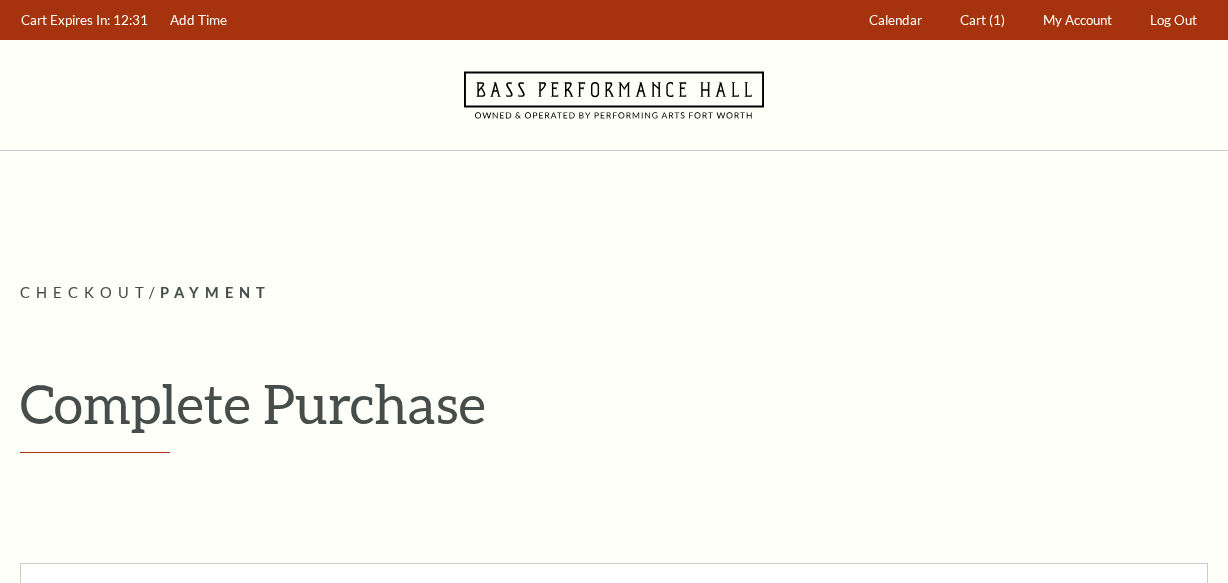 scroll, scrollTop: 0, scrollLeft: 0, axis: both 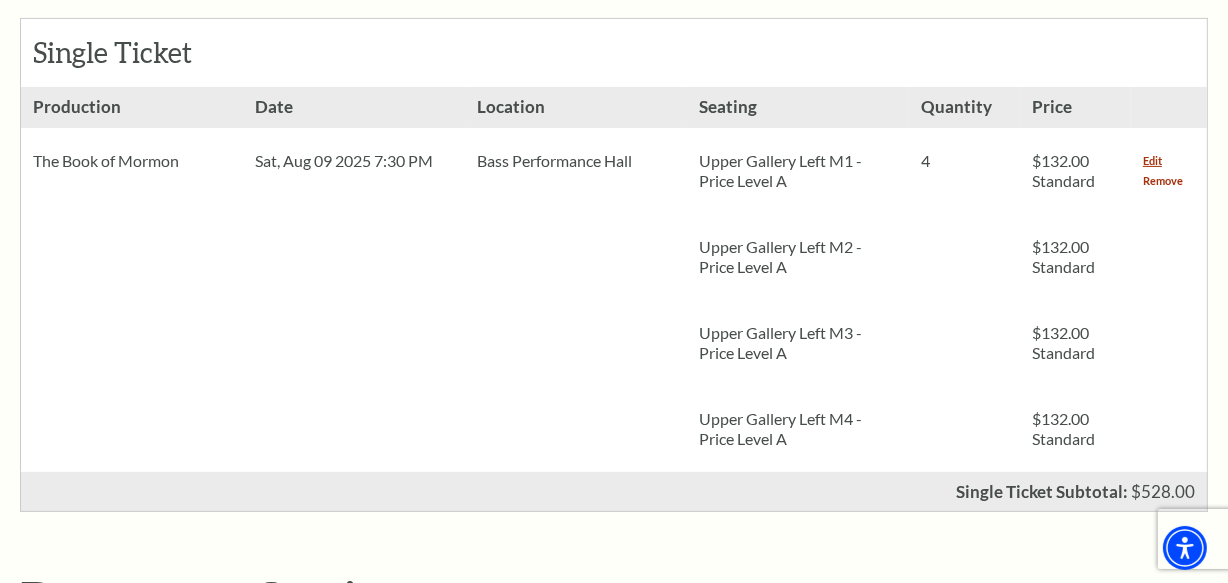 click on "Remove" at bounding box center (1163, 181) 